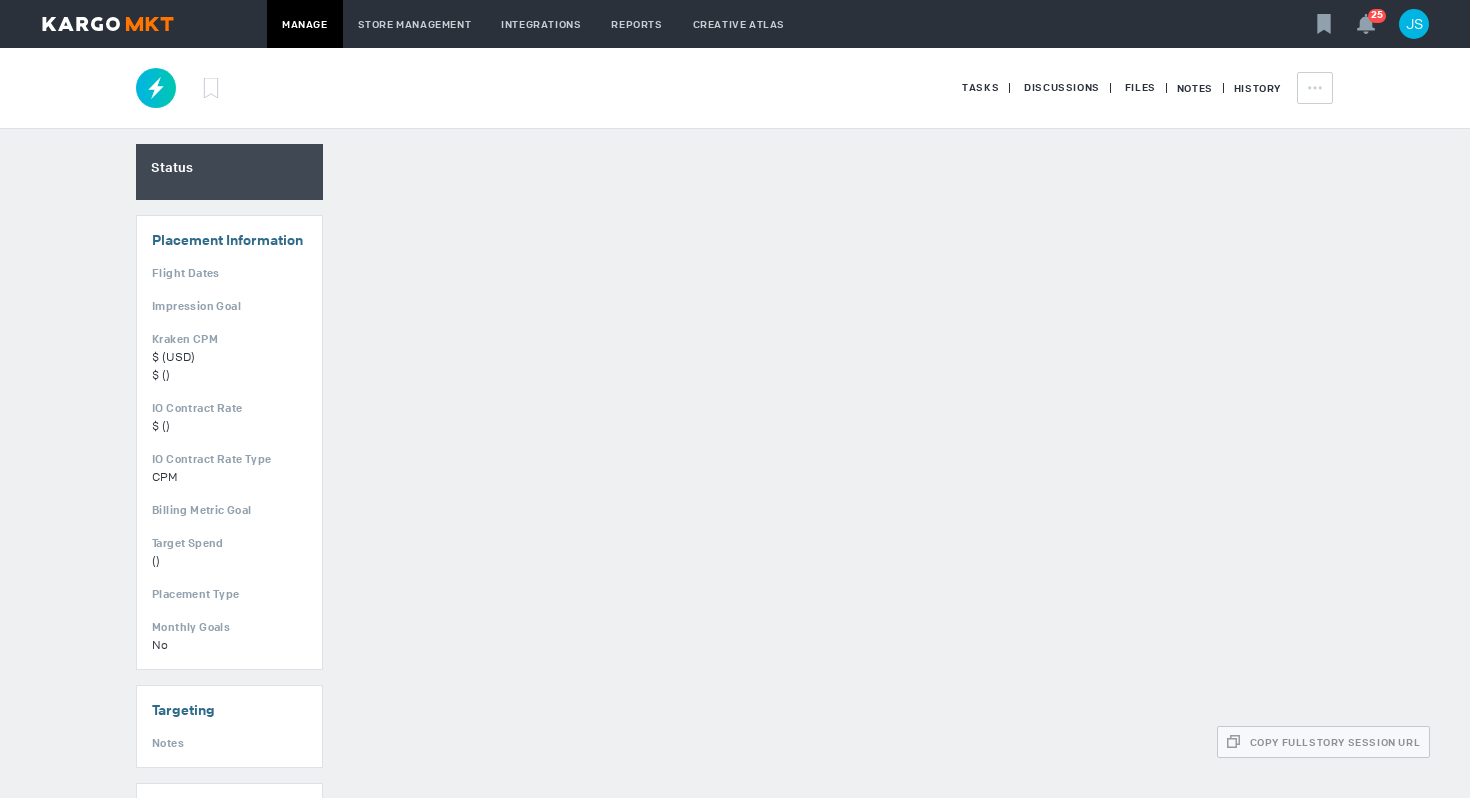 scroll, scrollTop: 0, scrollLeft: 0, axis: both 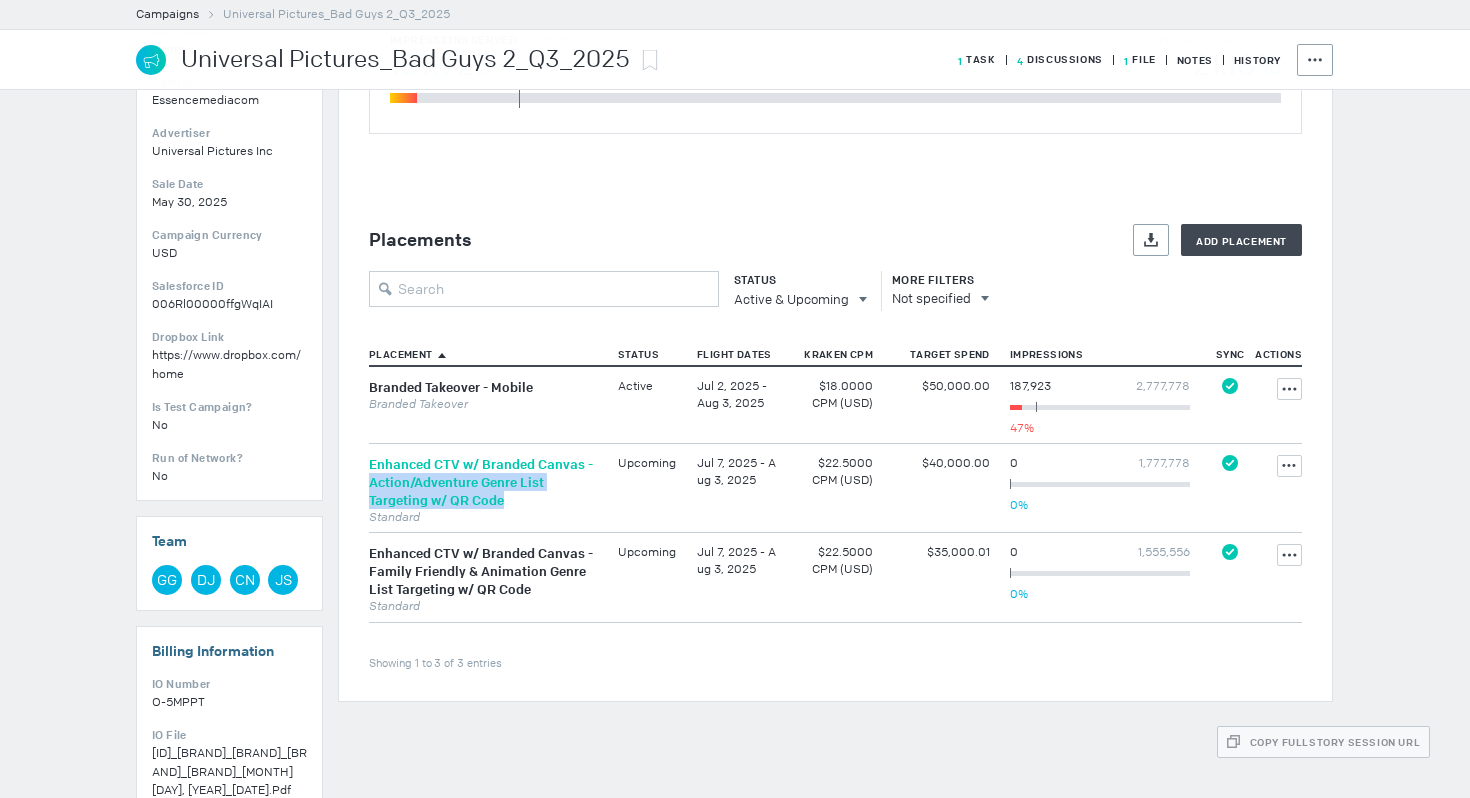 drag, startPoint x: 511, startPoint y: 500, endPoint x: 372, endPoint y: 482, distance: 140.16063 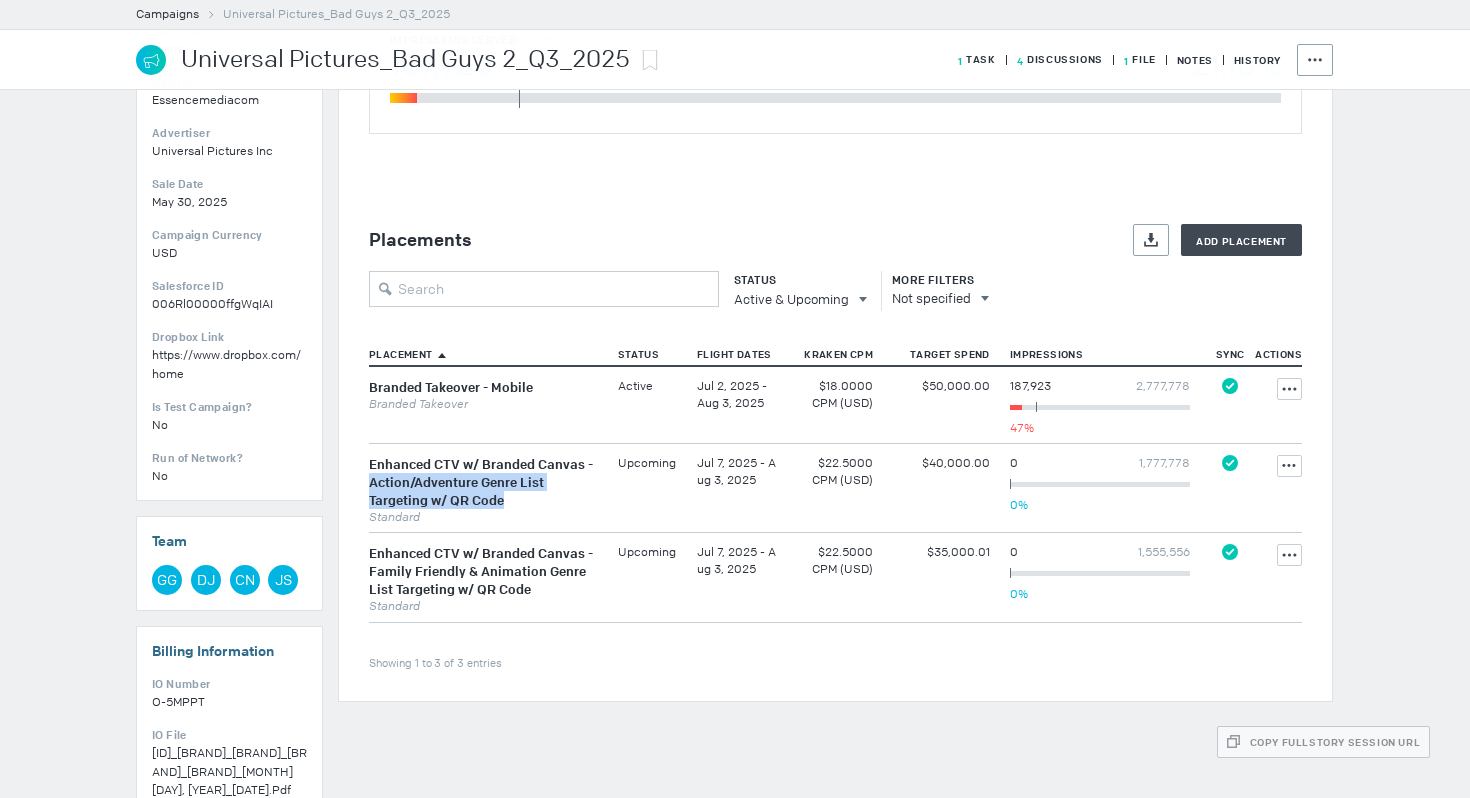 copy on "Action/Adventure Genre List Targeting w/ QR Code" 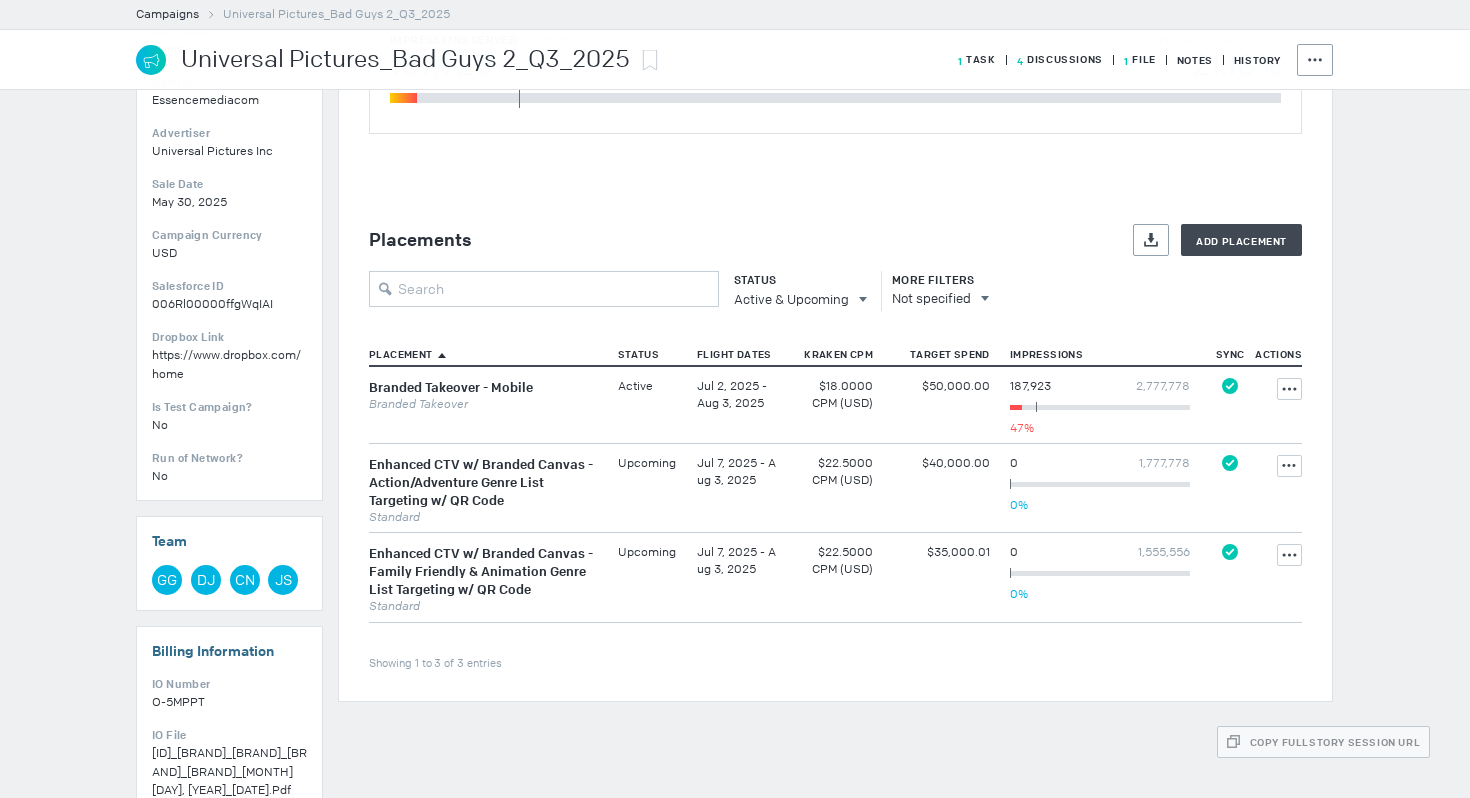 click on "$22.5000" at bounding box center (835, 386) 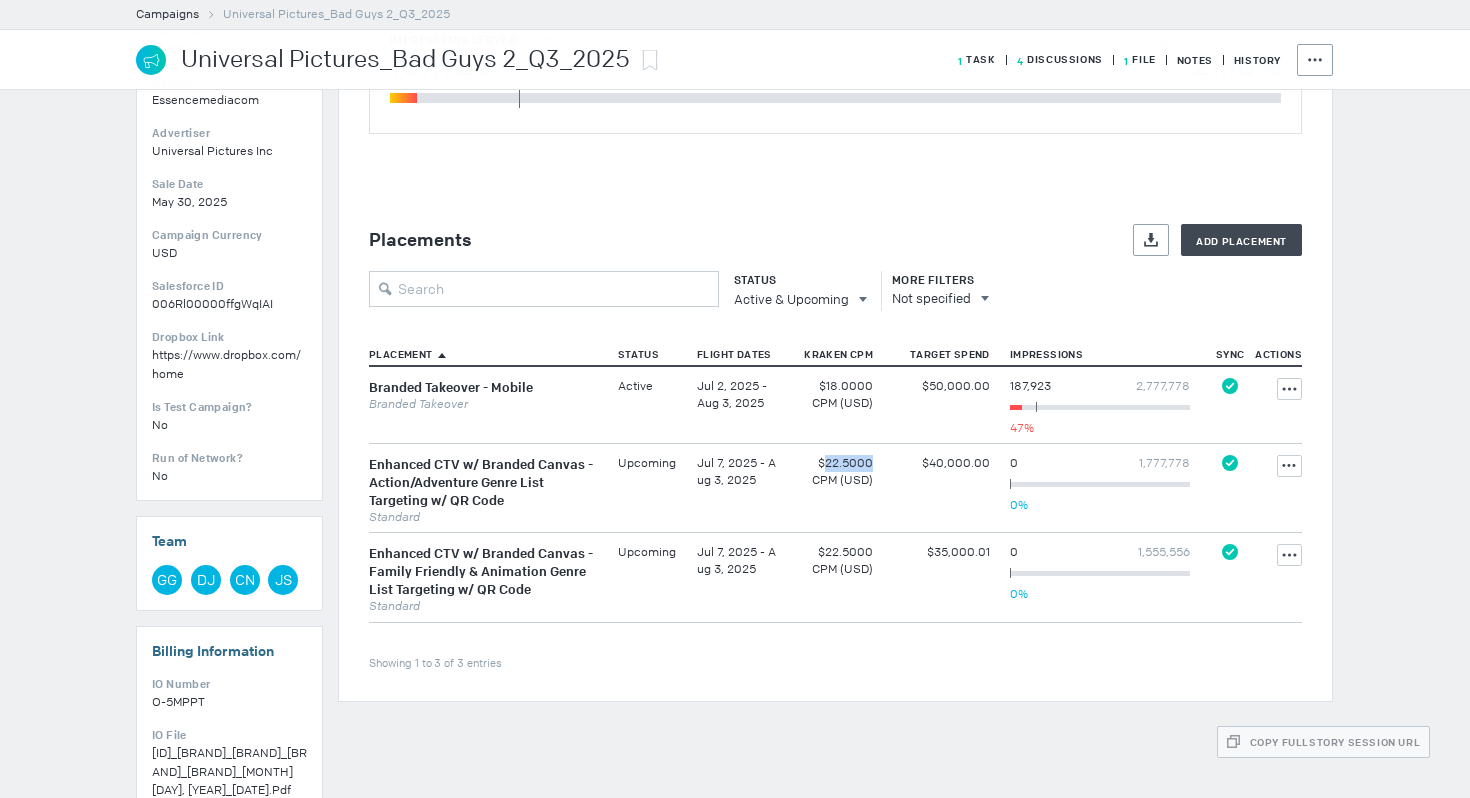 click on "$22.5000" at bounding box center [835, 386] 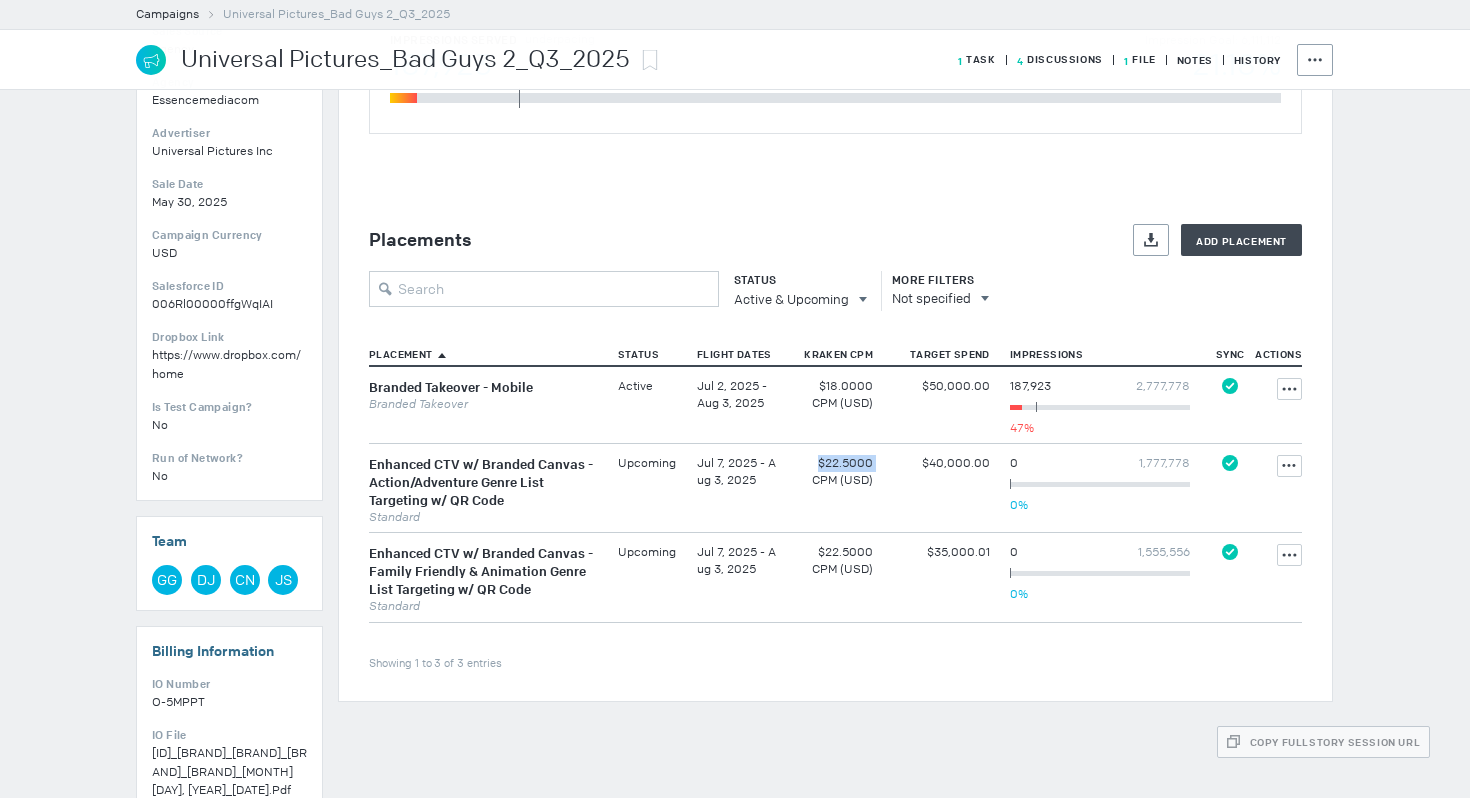 click on "$22.5000" at bounding box center (835, 386) 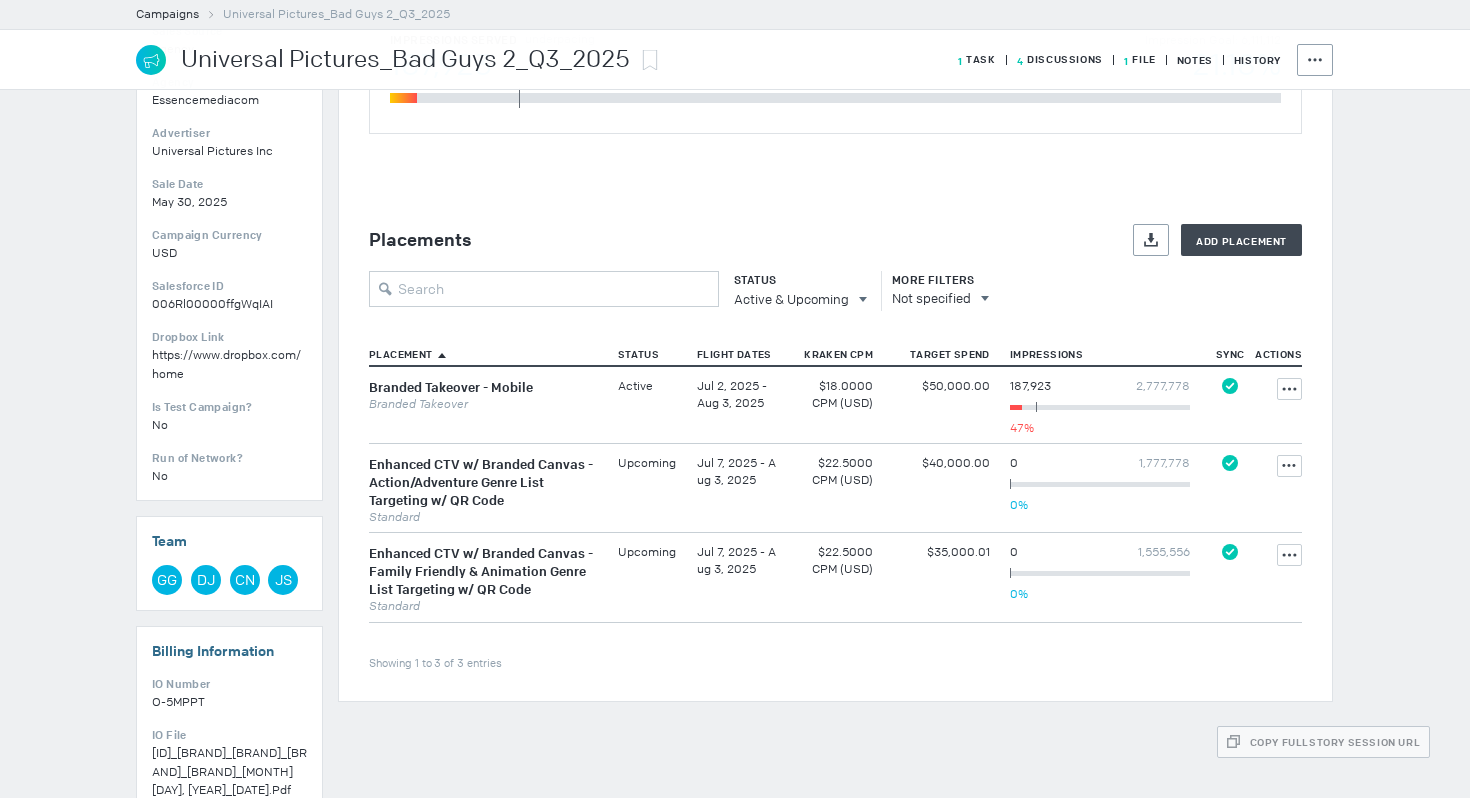click on "1,777,778" at bounding box center [1163, 386] 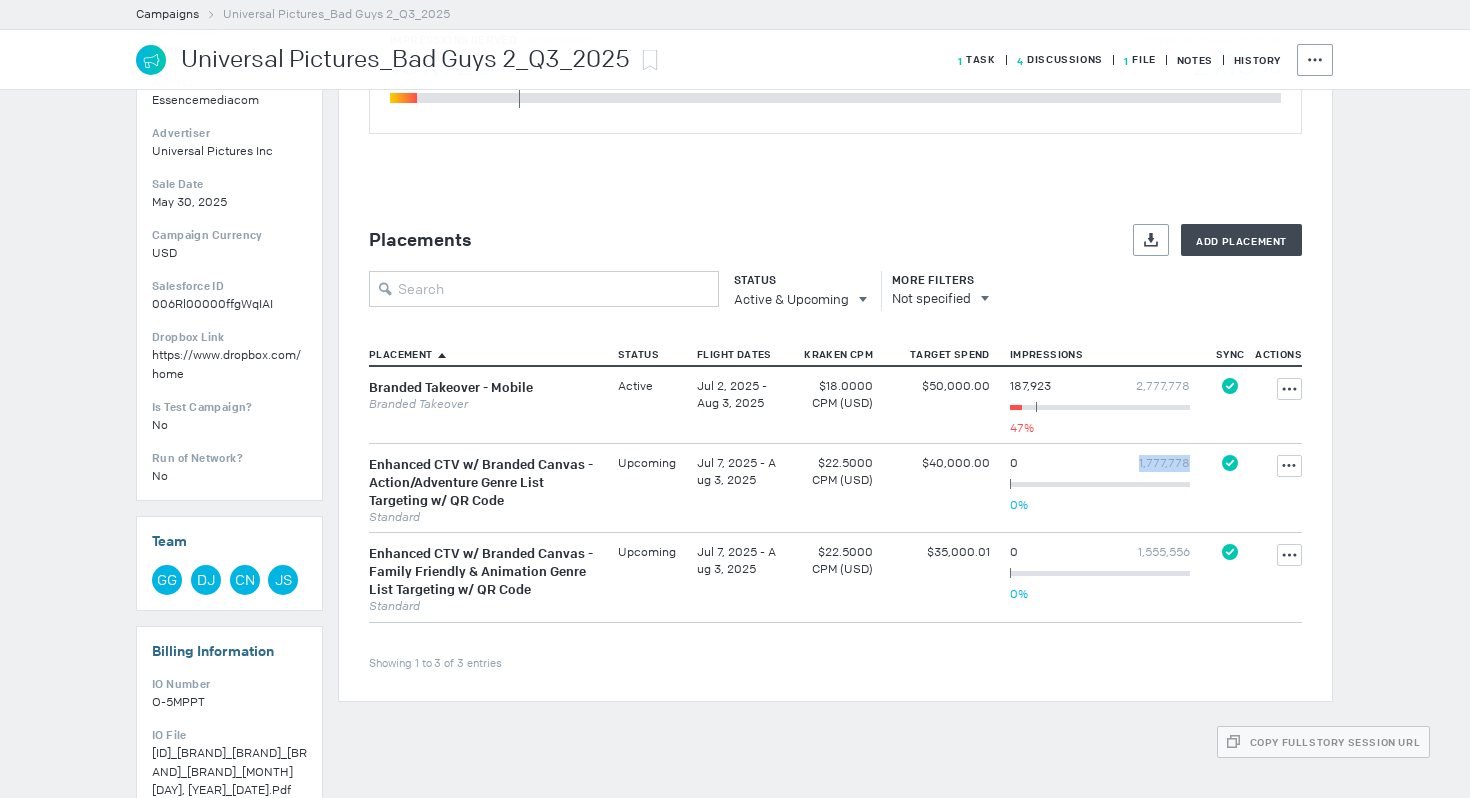 click on "1,777,778" at bounding box center [1163, 386] 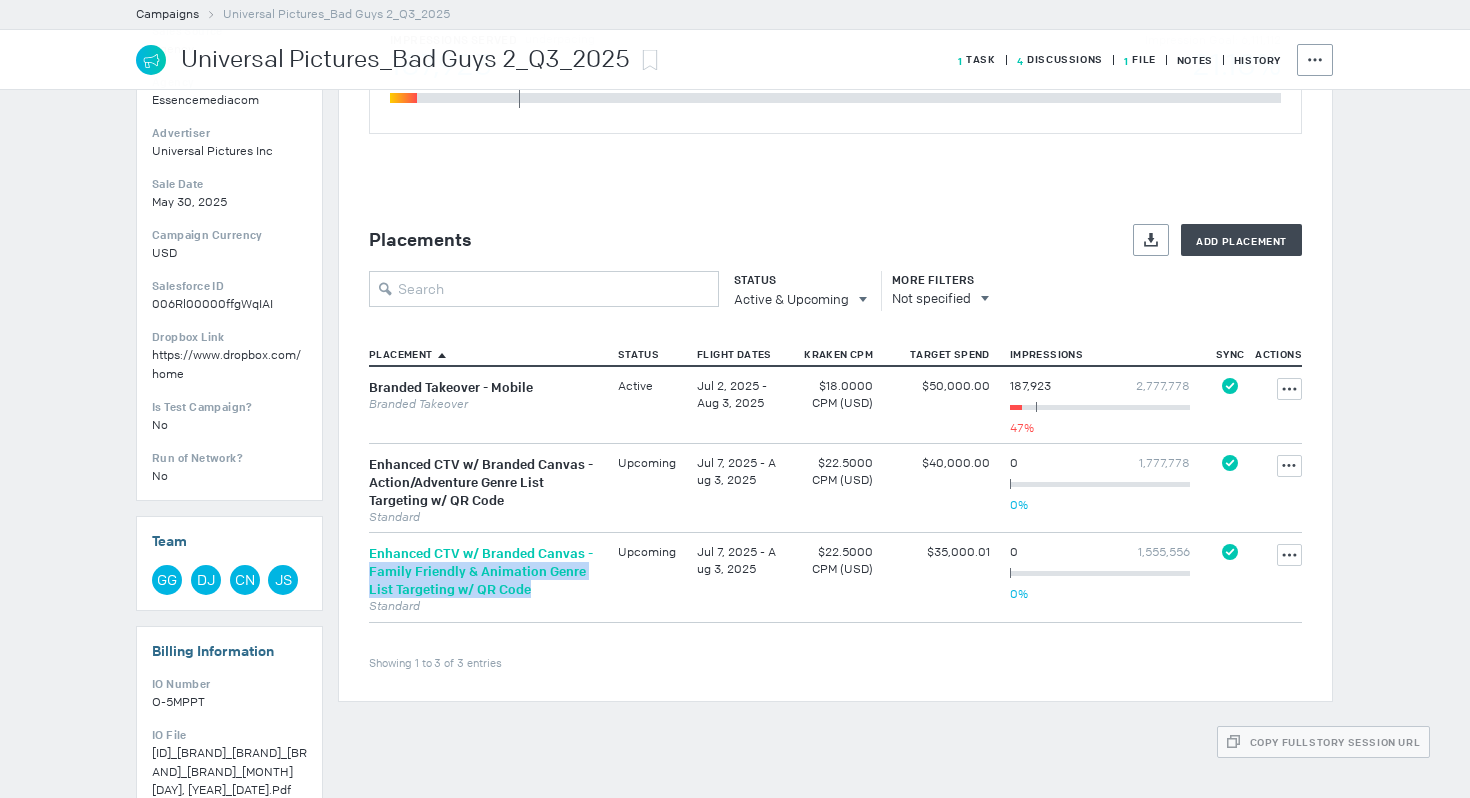drag, startPoint x: 531, startPoint y: 576, endPoint x: 371, endPoint y: 565, distance: 160.37769 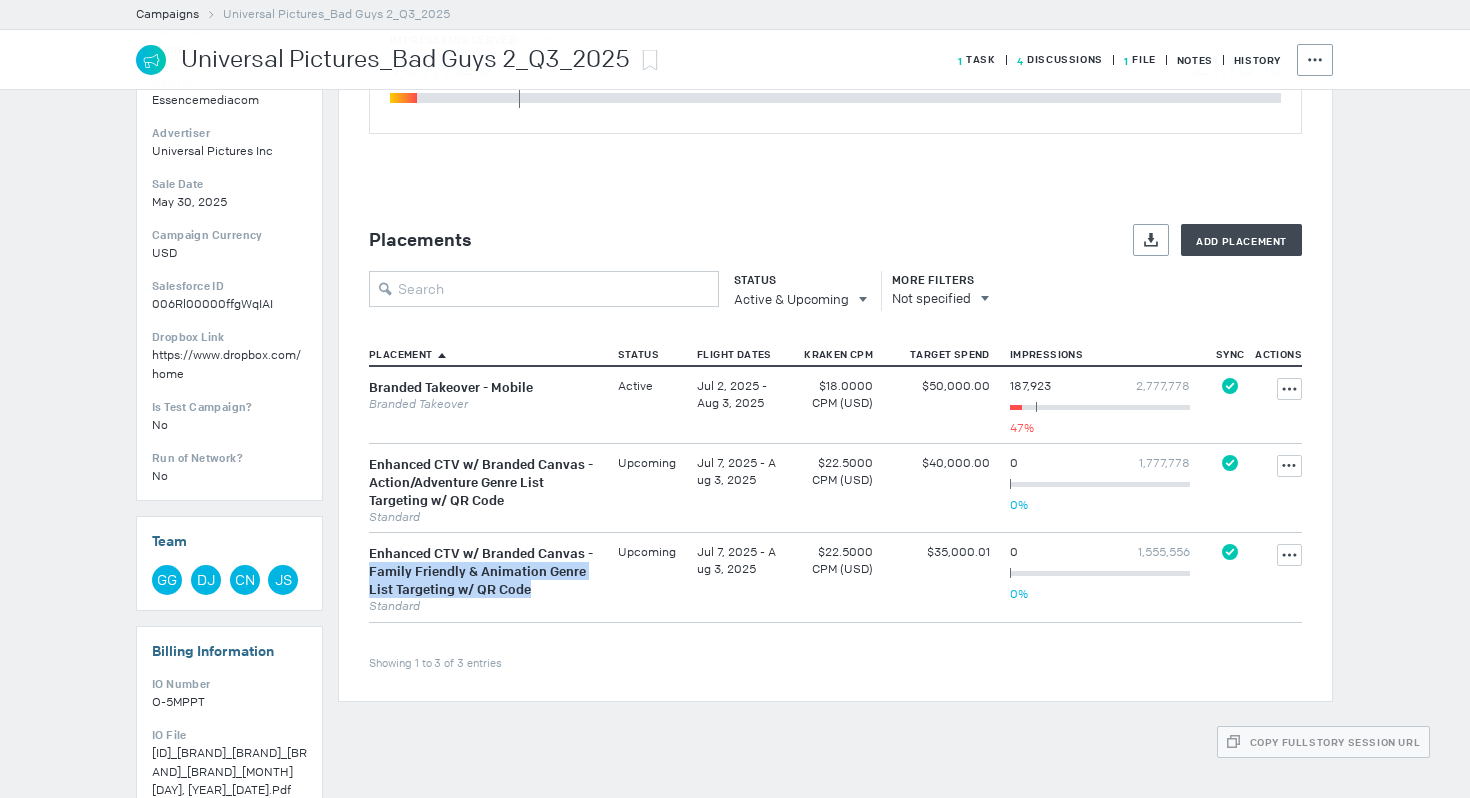 copy on "Family Friendly & Animation Genre List Targeting w/ QR Code" 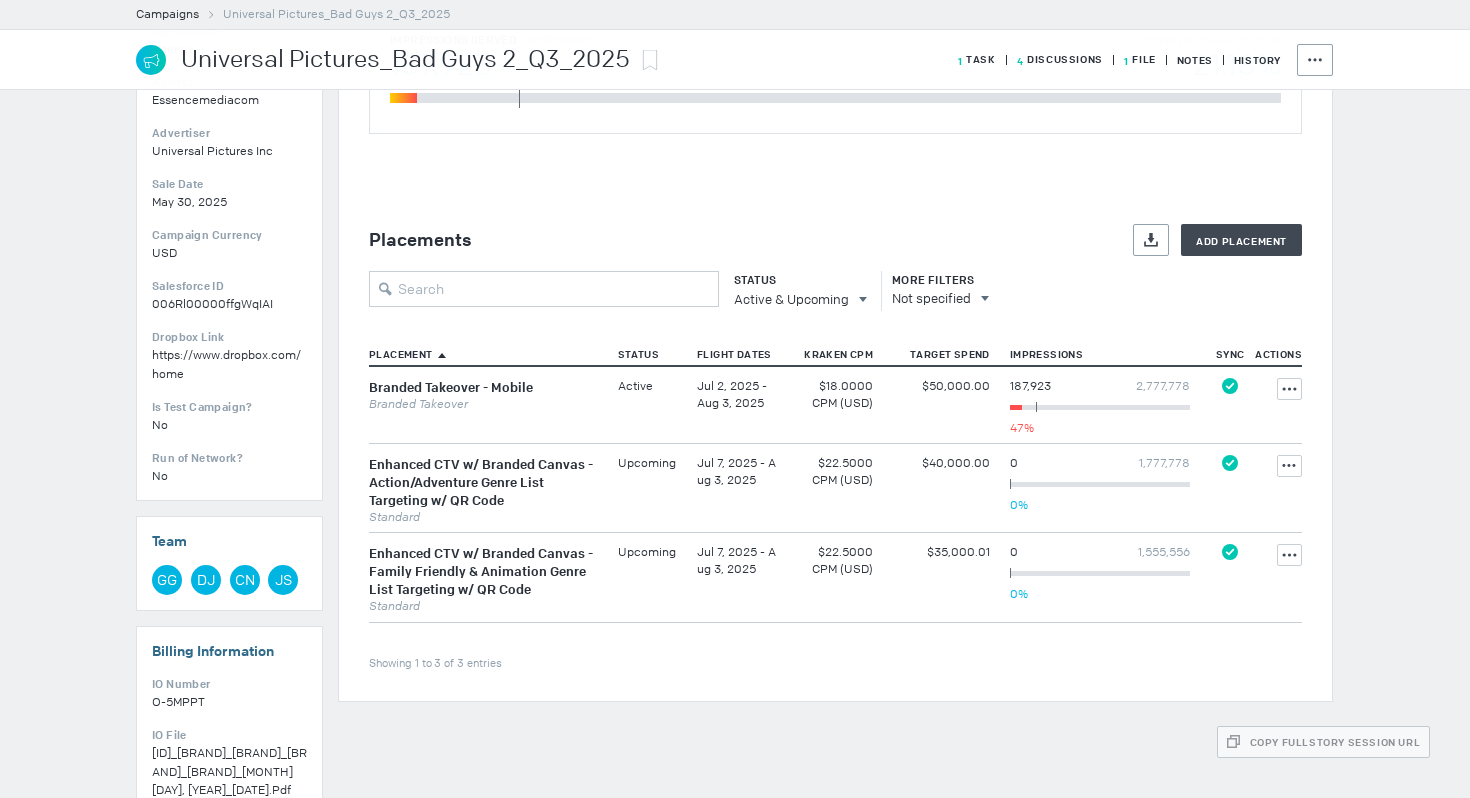 click on "1,555,556" at bounding box center [1163, 386] 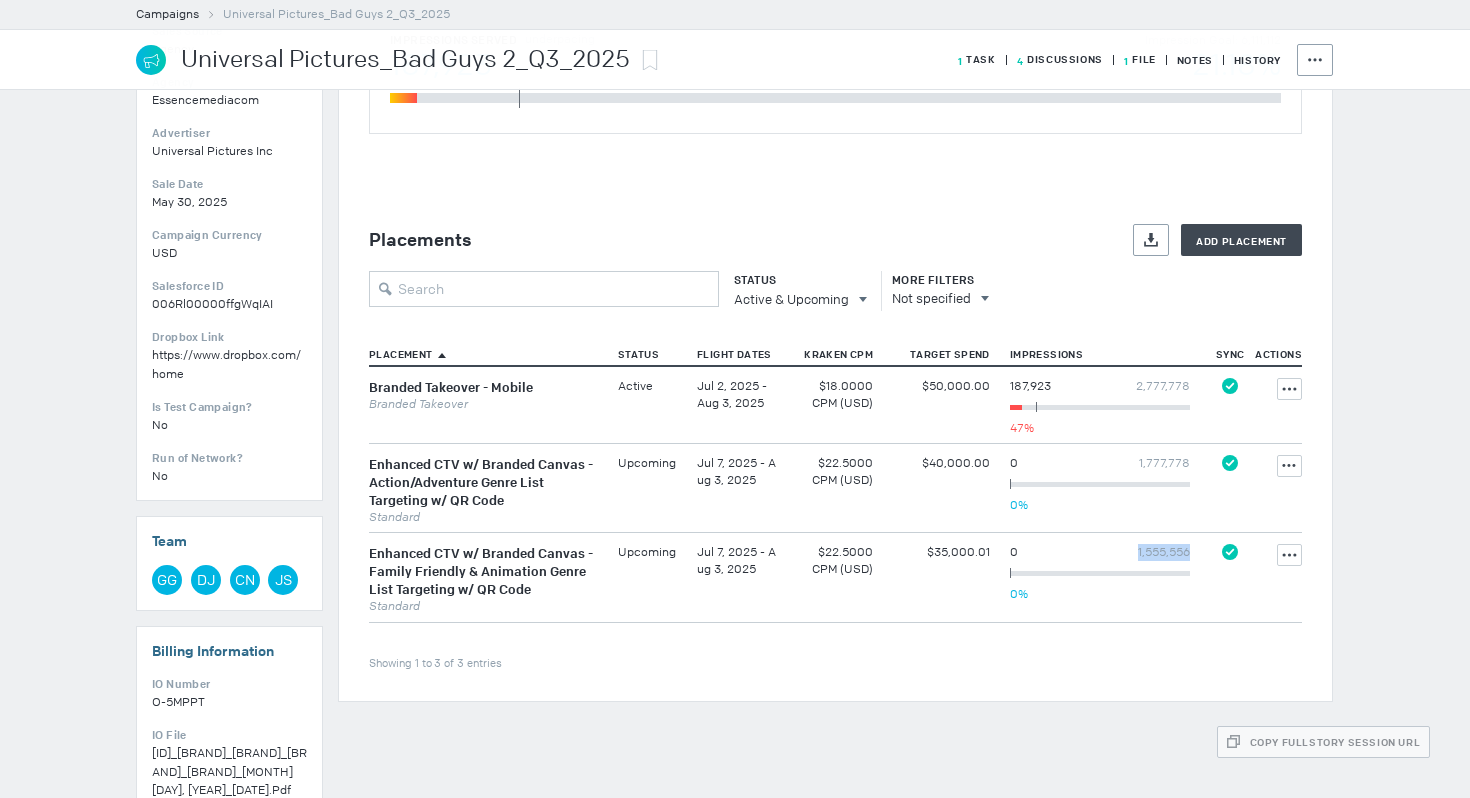 click on "1,555,556" at bounding box center (1163, 386) 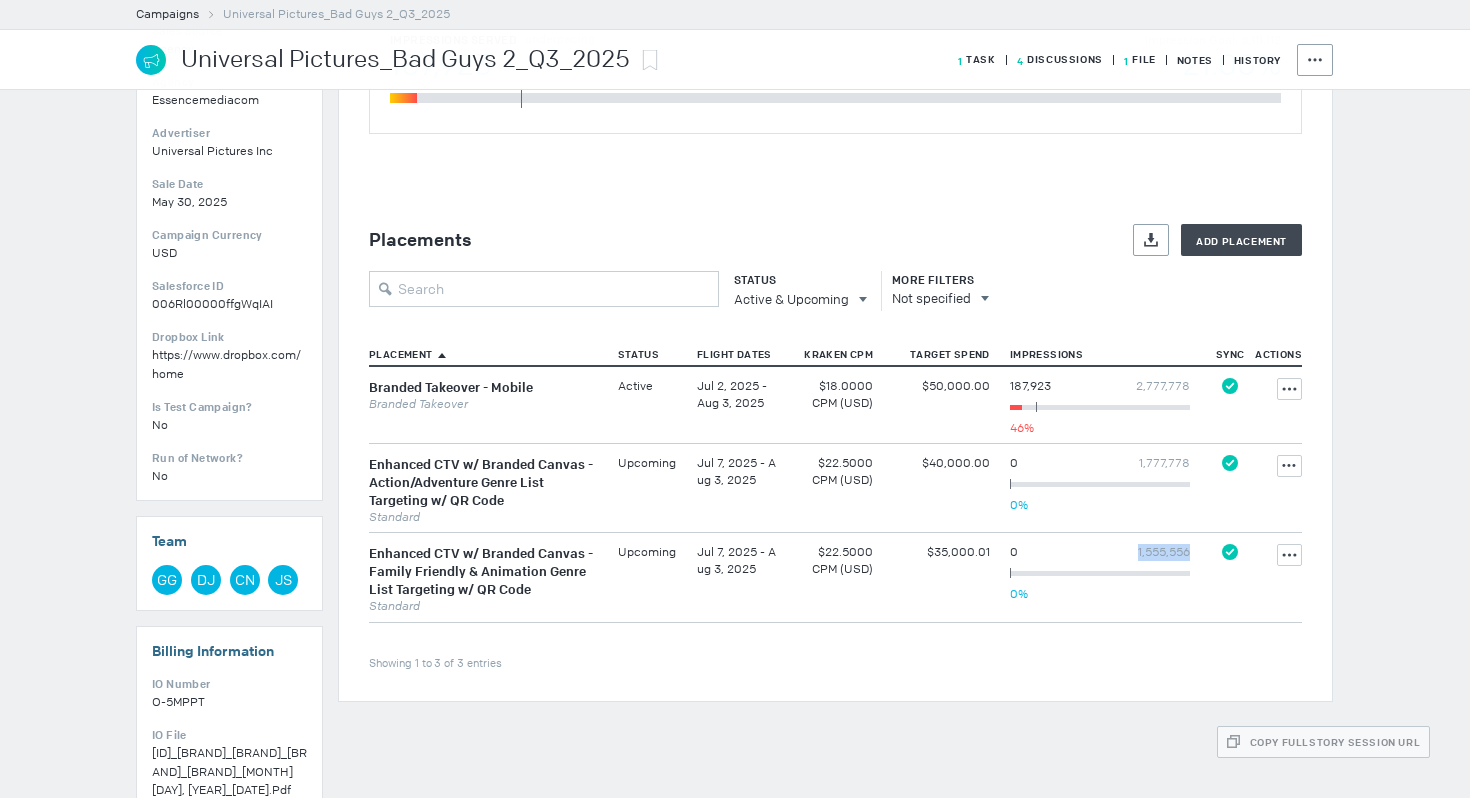 scroll, scrollTop: 276, scrollLeft: 0, axis: vertical 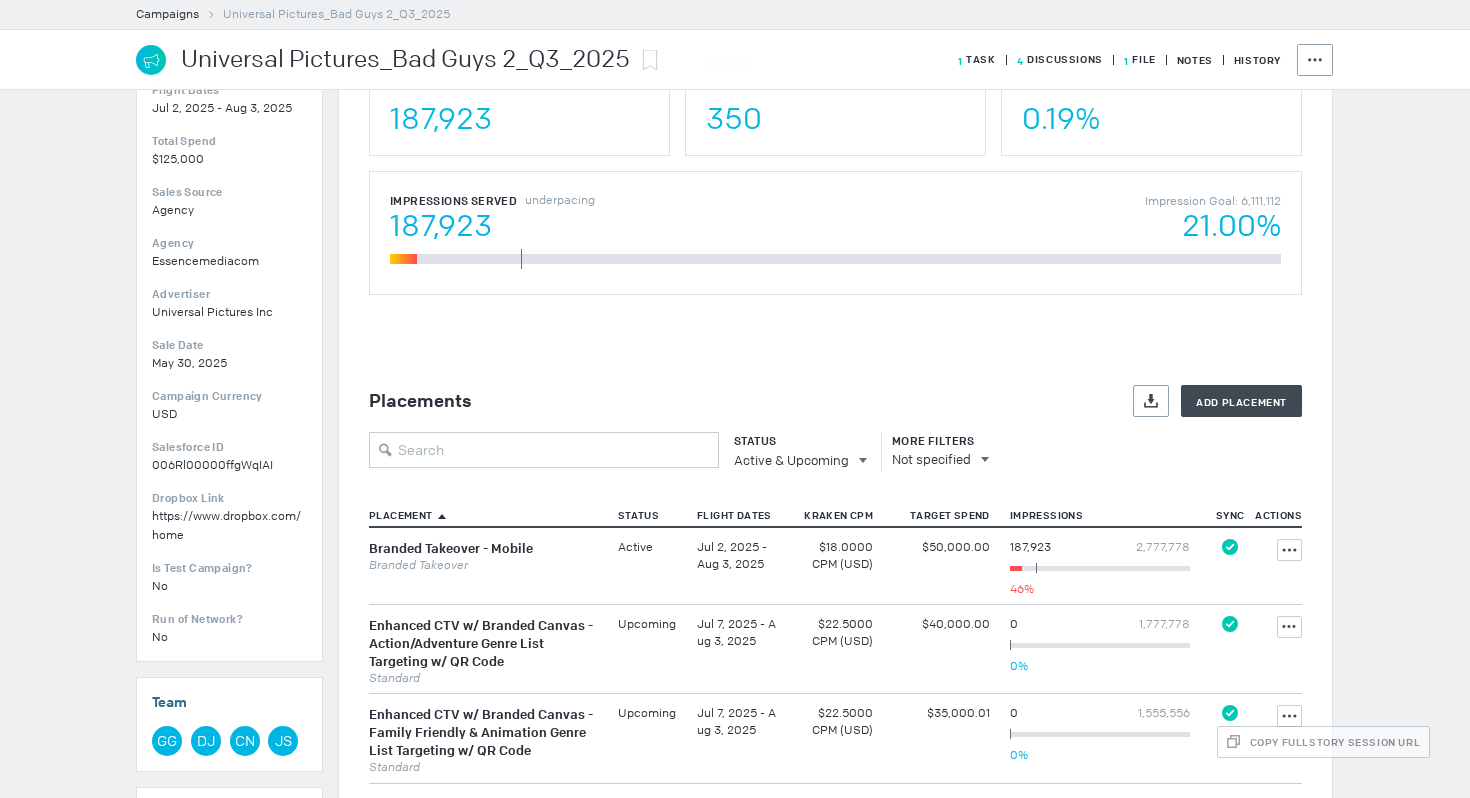 click on "4 Discussions" at bounding box center [977, 59] 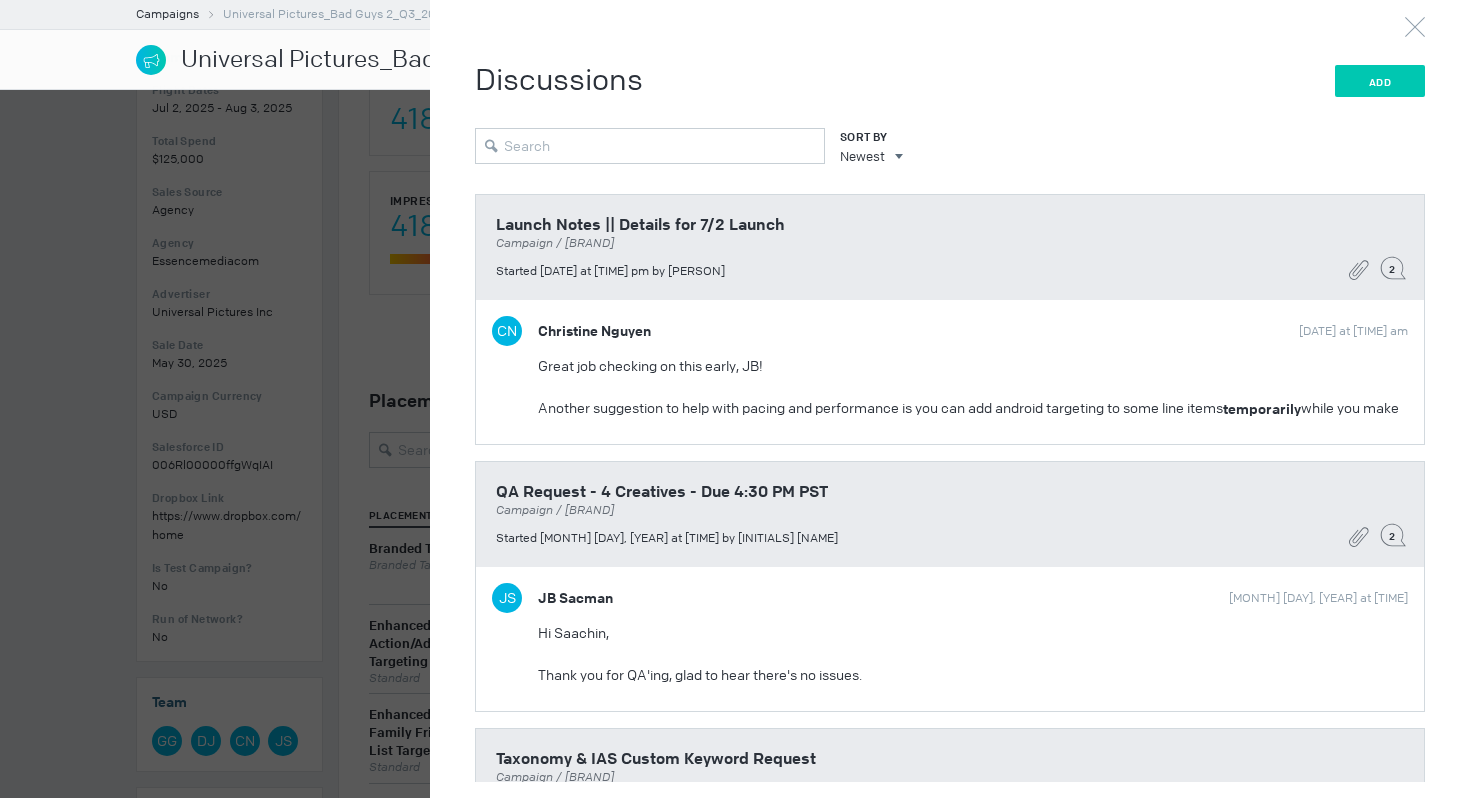 click on "Add" at bounding box center [1380, 81] 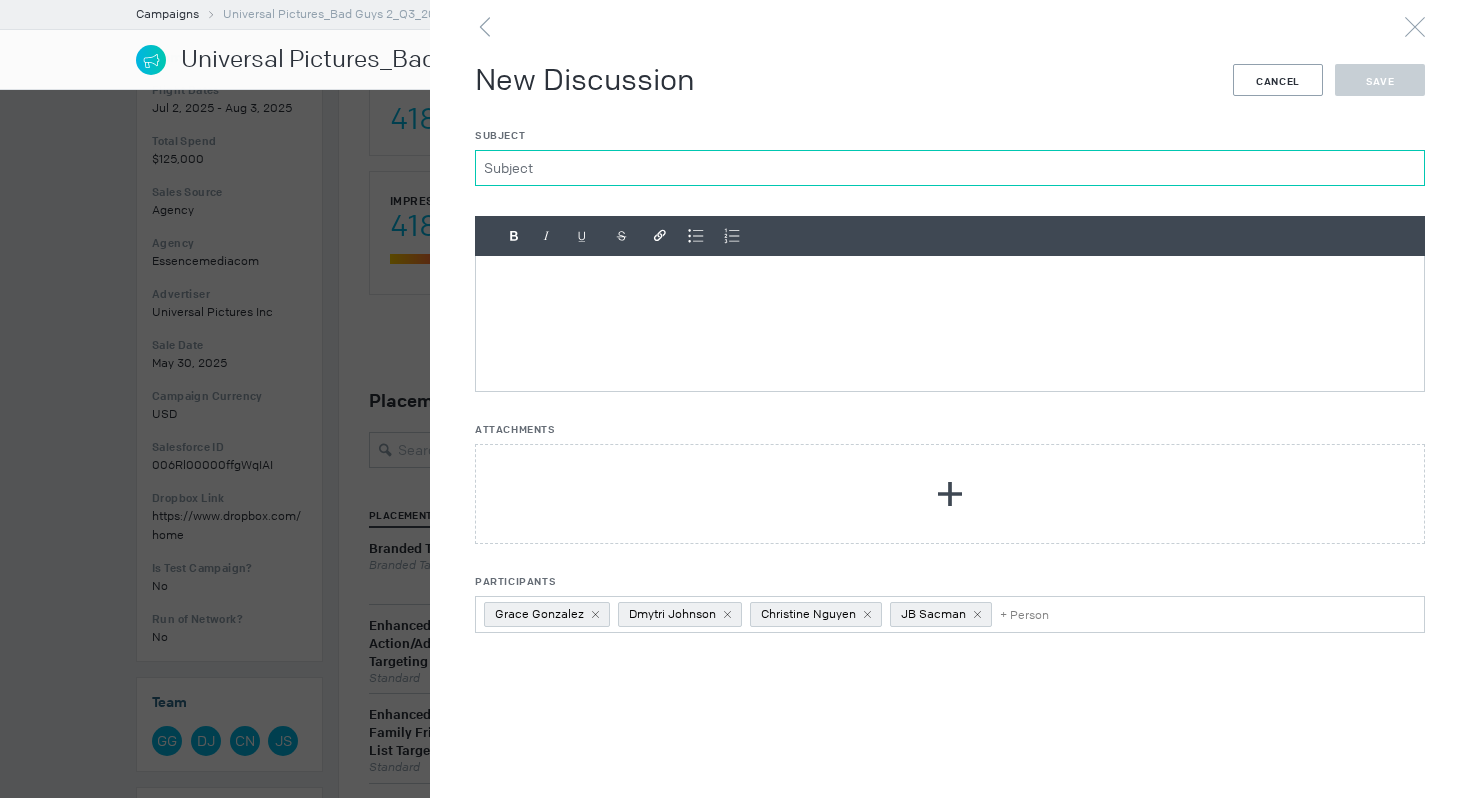 click on "Subject" at bounding box center [950, 168] 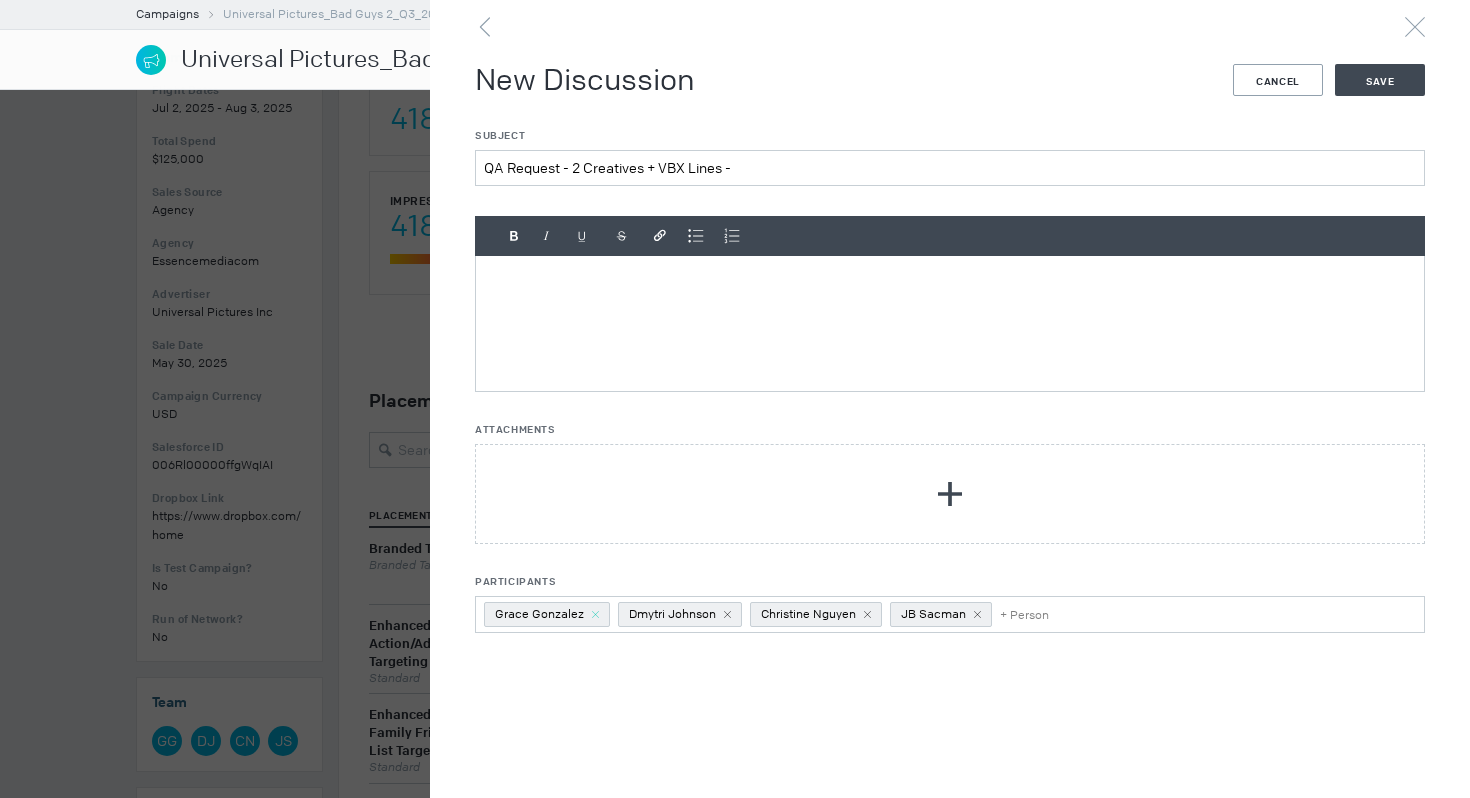 click at bounding box center (595, 614) 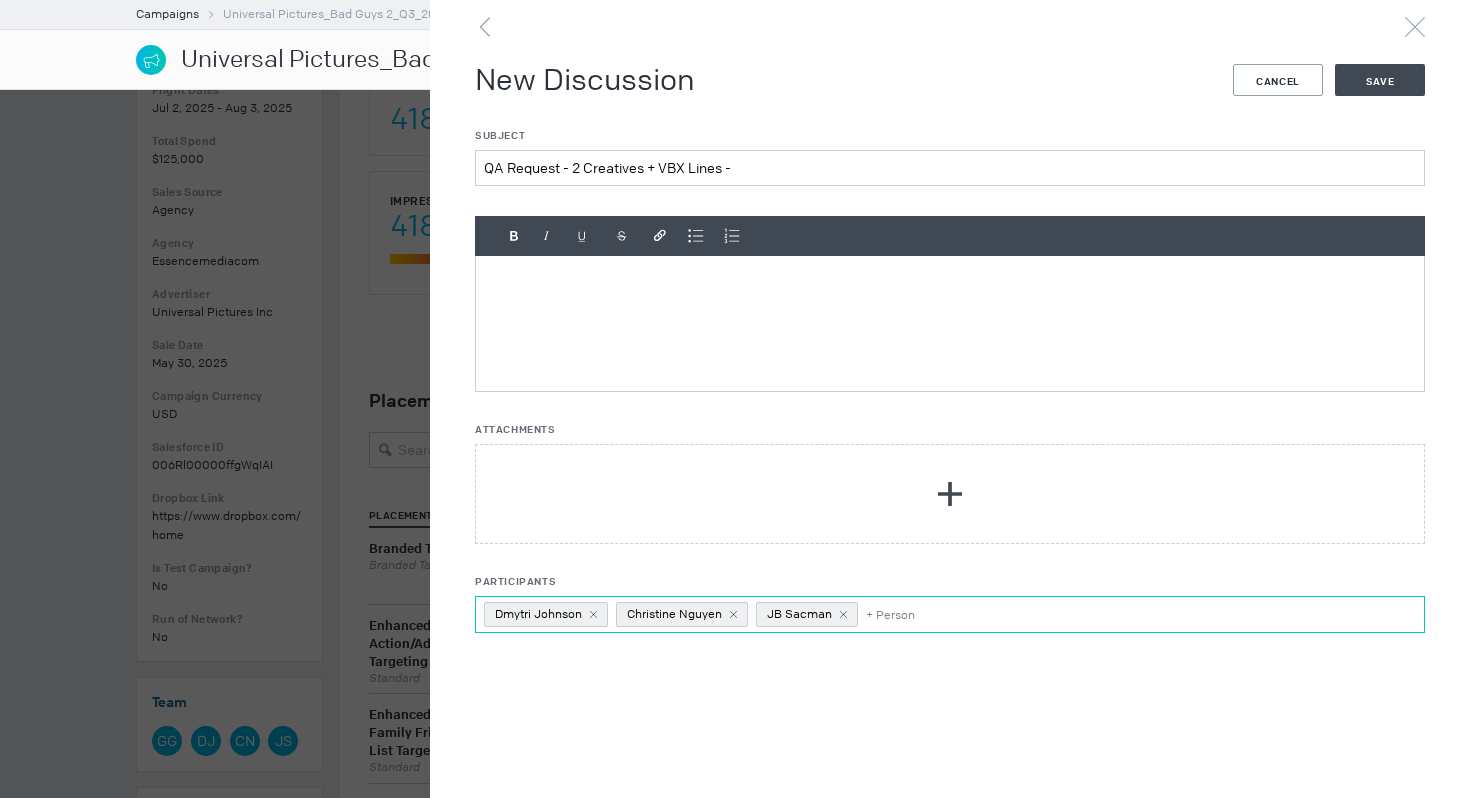 click at bounding box center (593, 614) 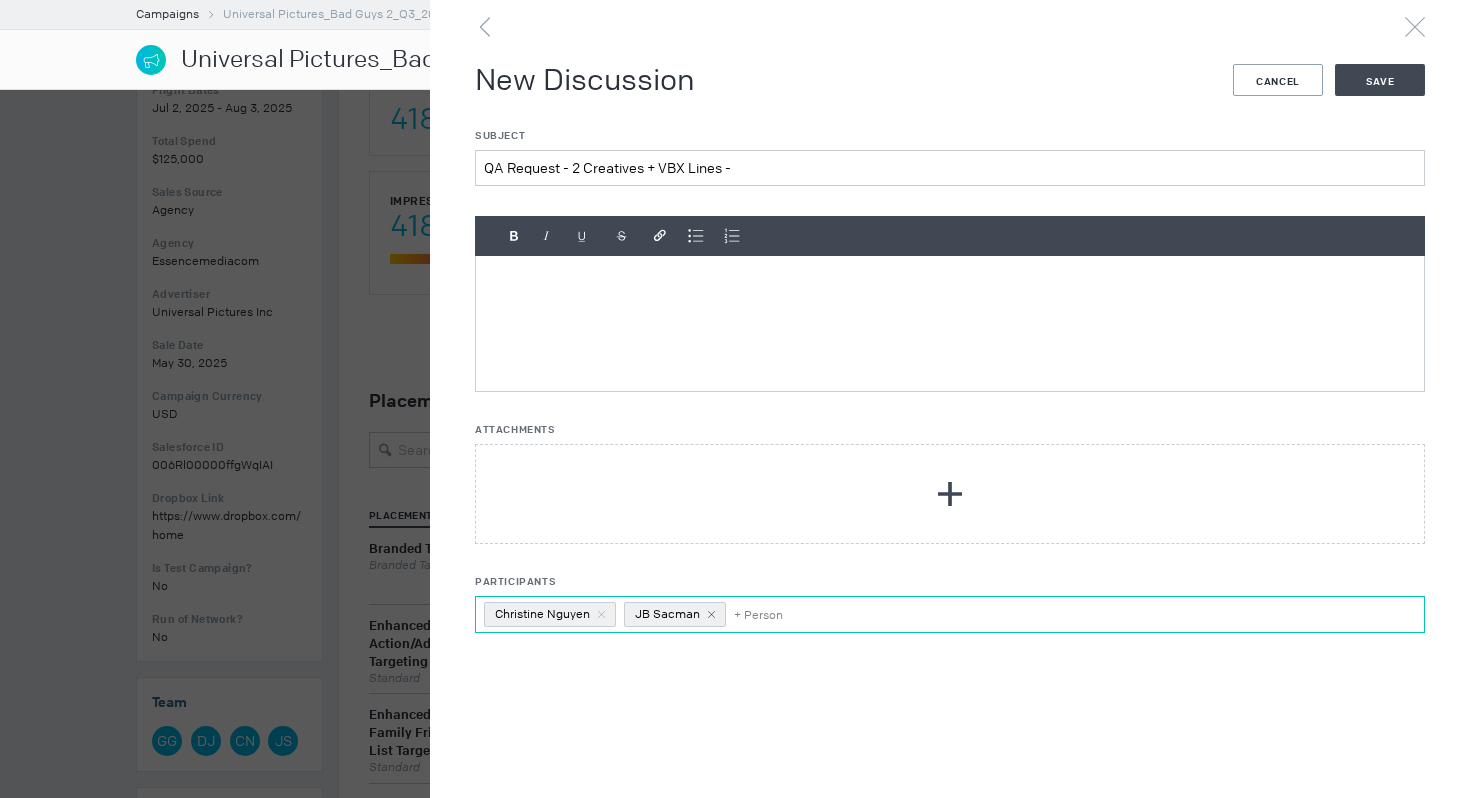 click at bounding box center (601, 614) 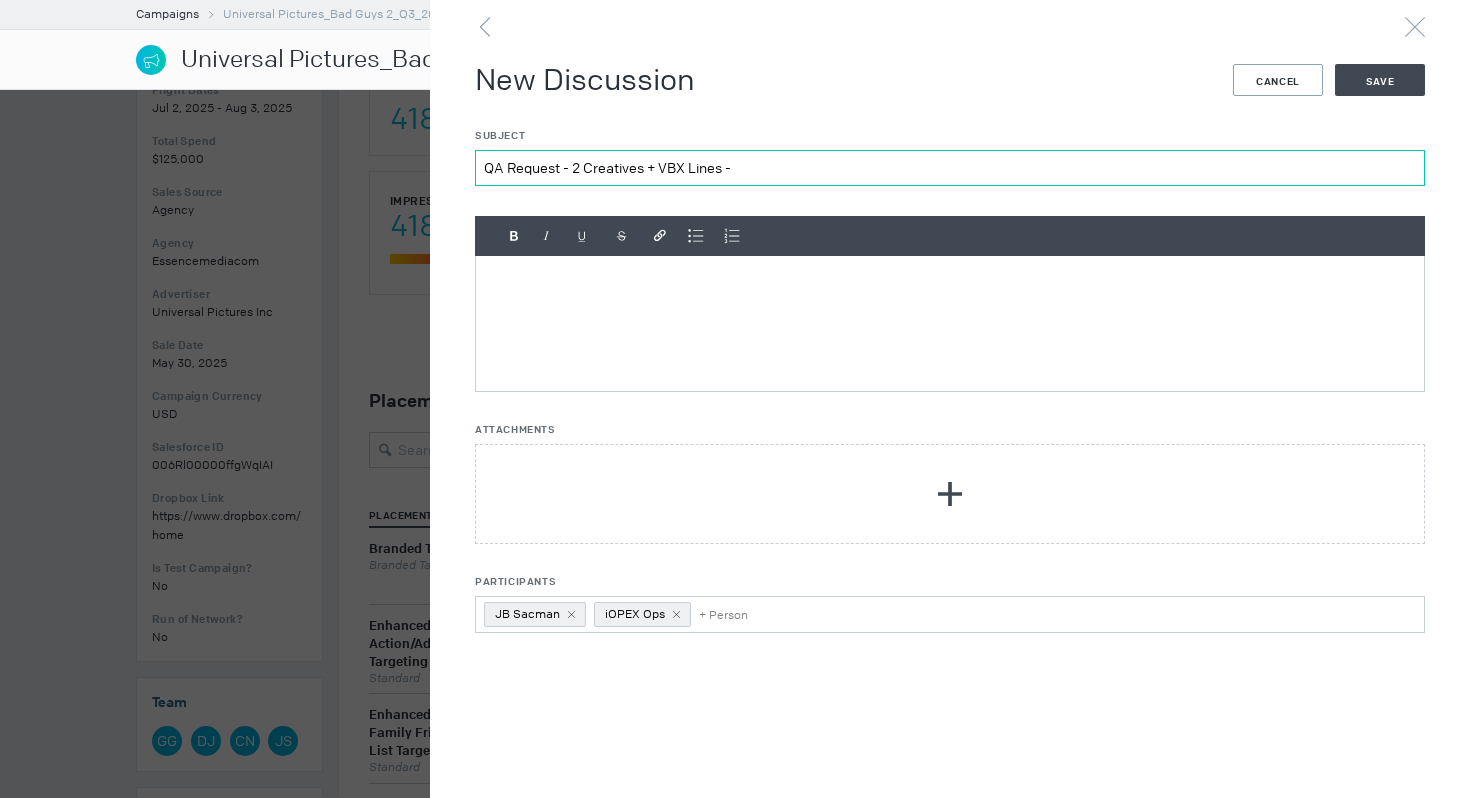 click on "QA Request - 2 Creatives + VBX Lines -" at bounding box center (950, 168) 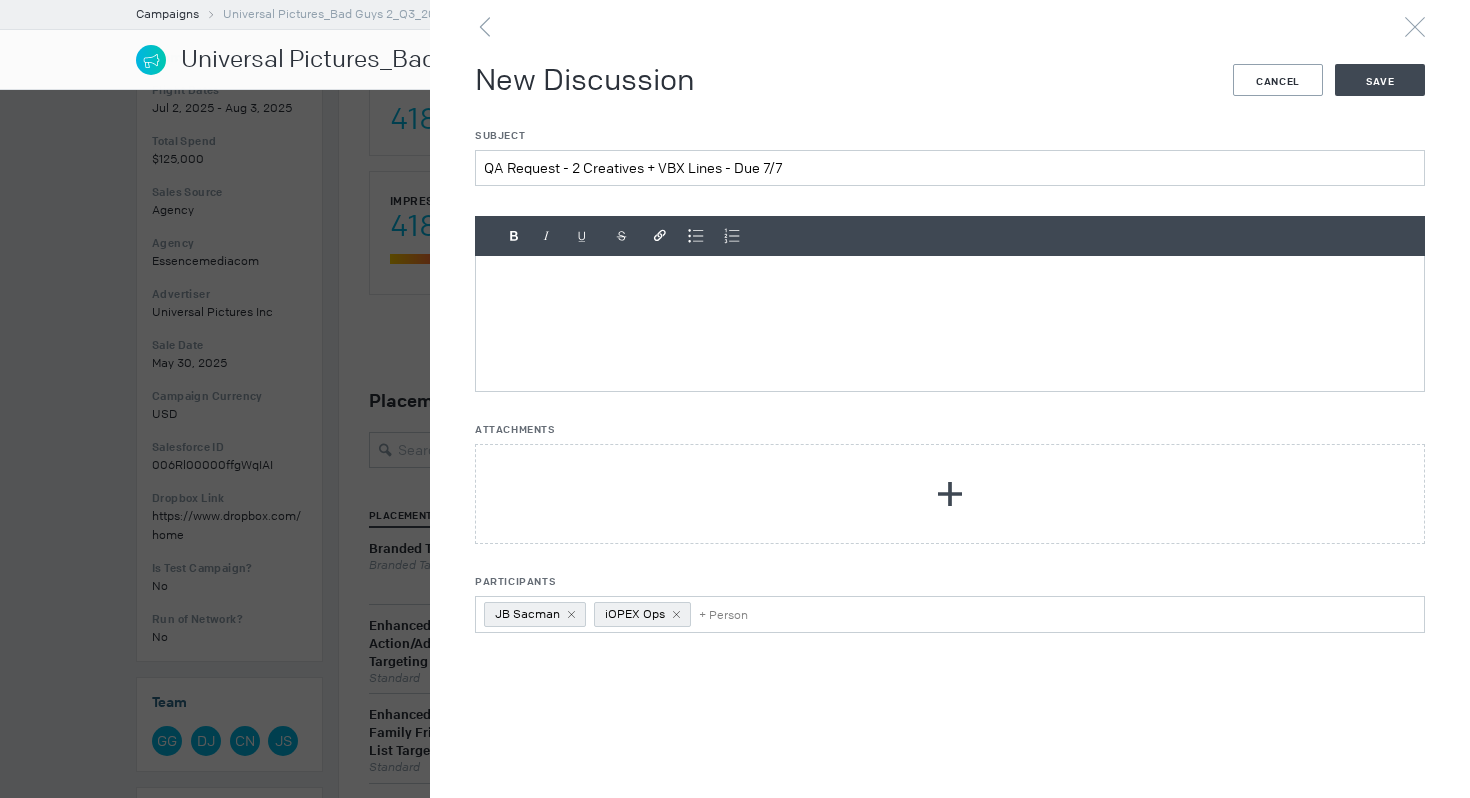 click at bounding box center (950, 323) 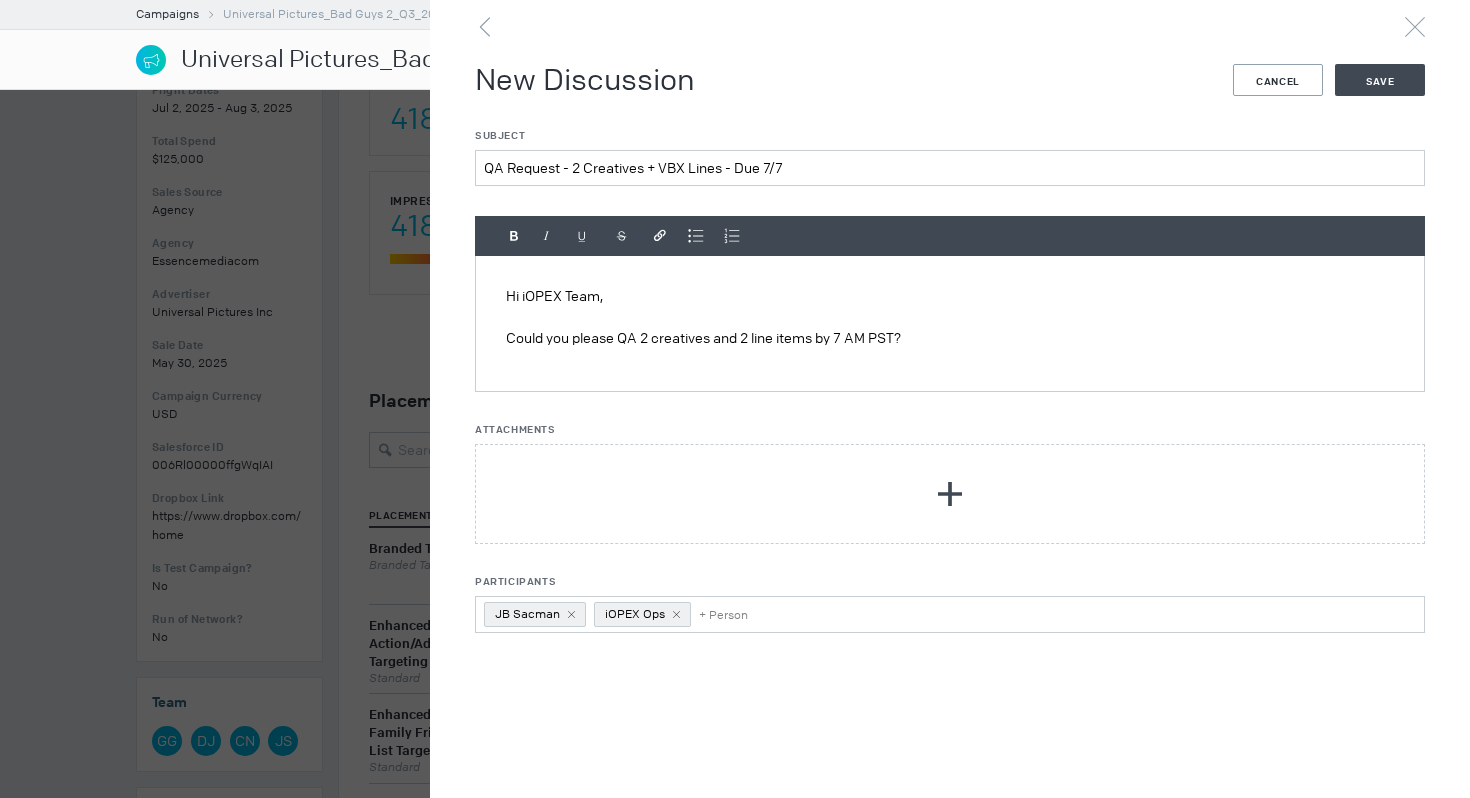 click on "Could you please QA 2 creatives and 2 line items by 7 AM PST?" at bounding box center [950, 338] 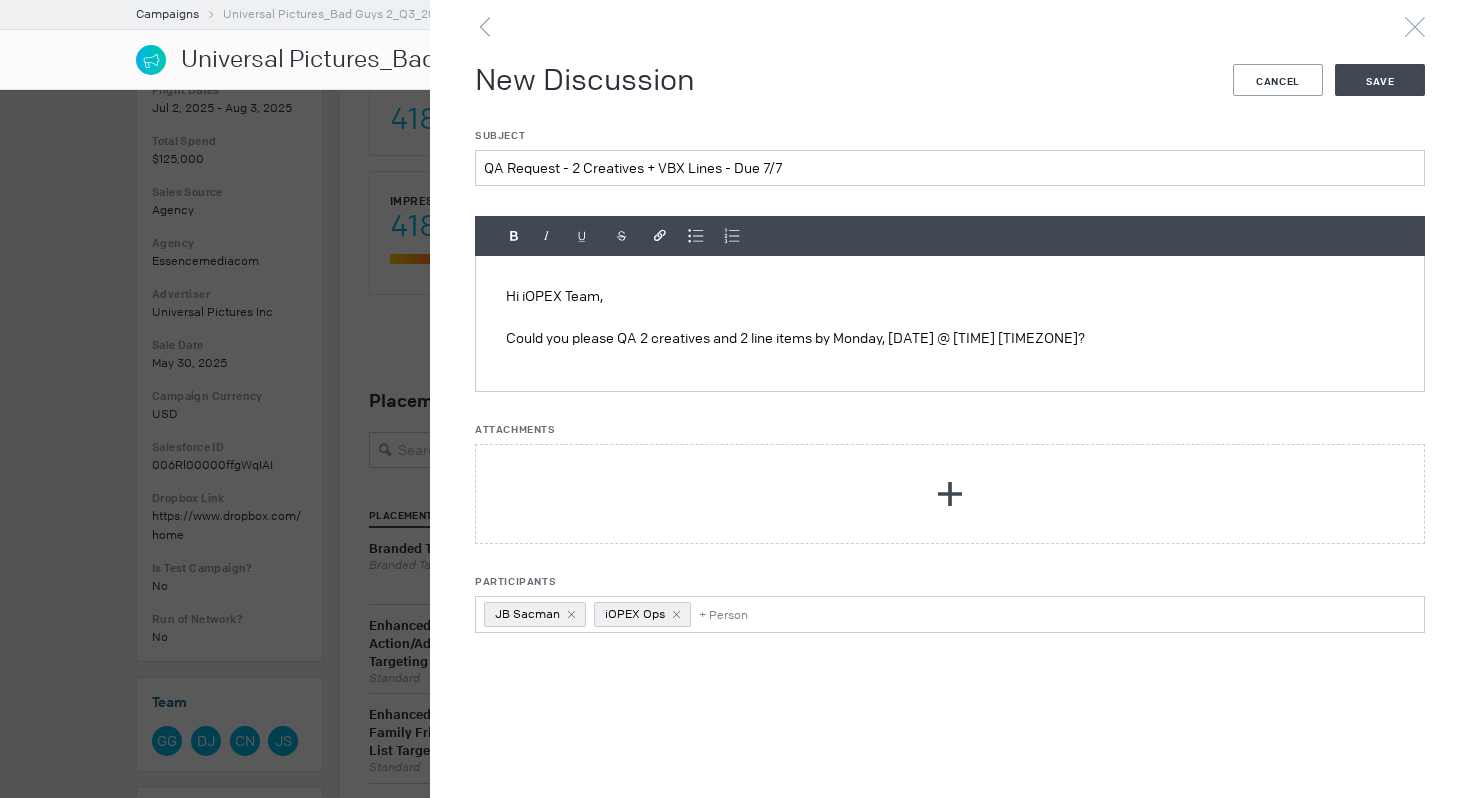 click on "Could you please QA 2 creatives and 2 line items by Monday, [DATE] @ [TIME] [TIMEZONE]?" at bounding box center (950, 338) 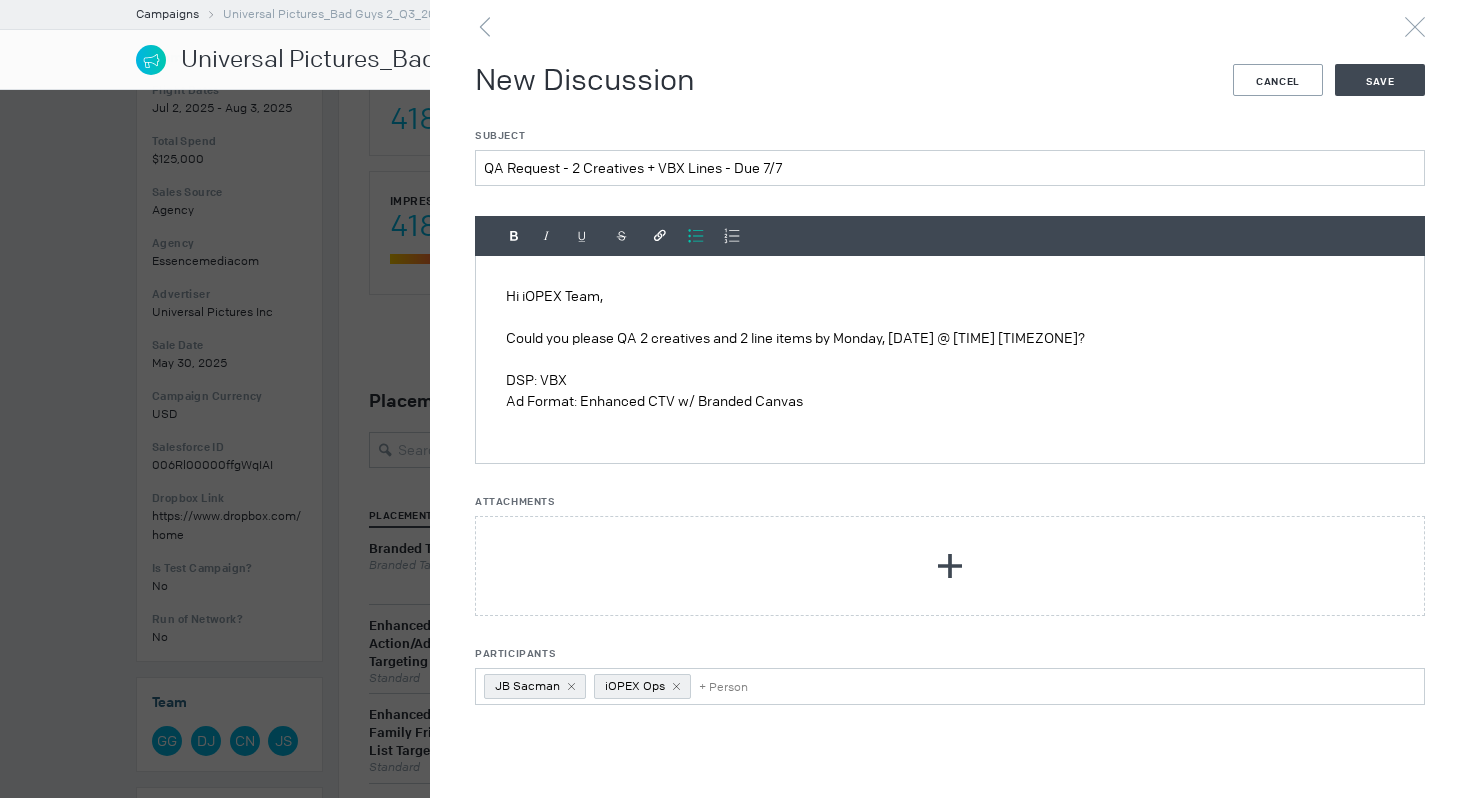click at bounding box center [696, 236] 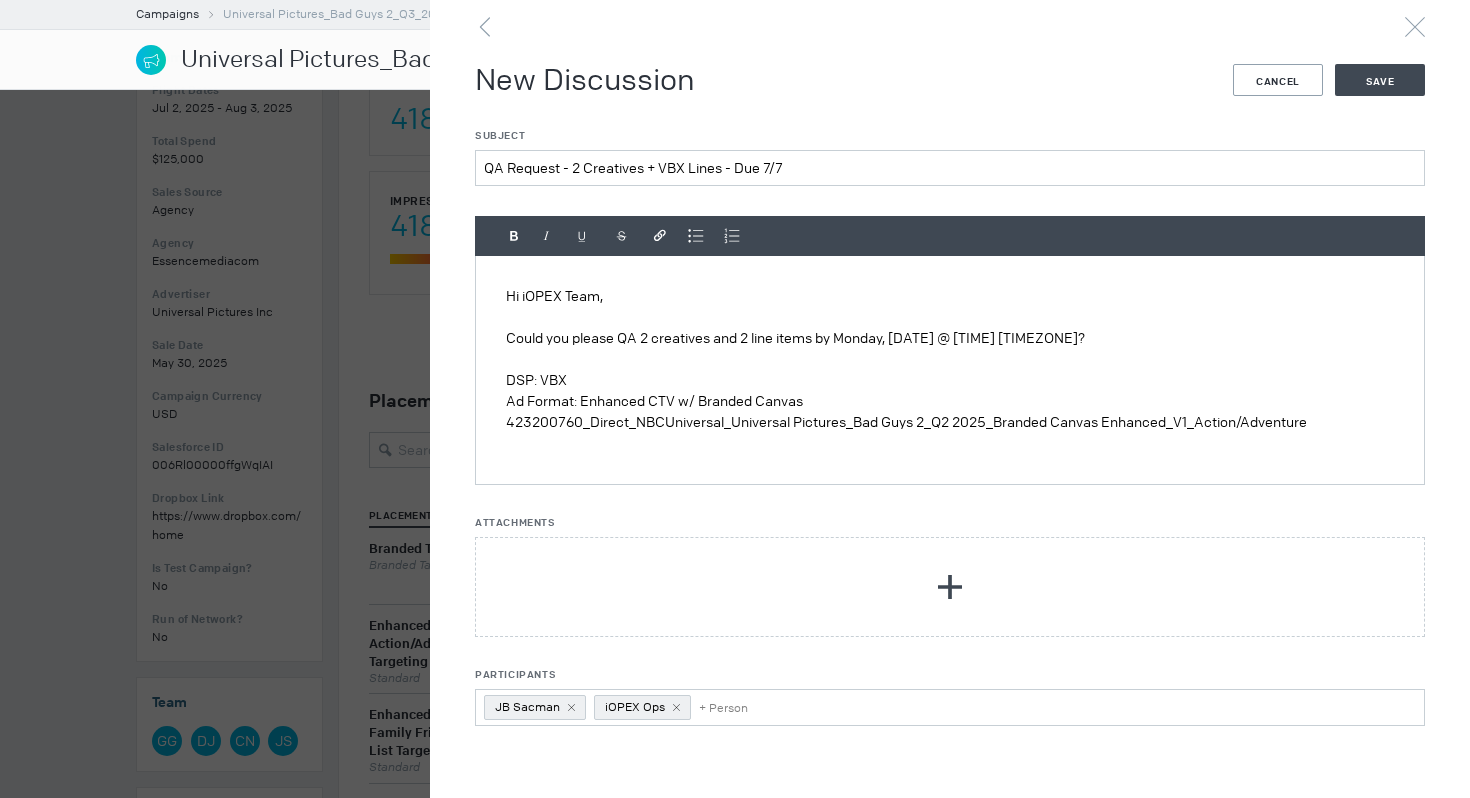 click on "Hi iOPEX Team, Could you please QA 2 creatives and 2 line items by Monday, [DATE] @ [TIME] PST? DSP: VBX Ad Format: Enhanced CTV w/ Branded Canvas [ID]" at bounding box center [950, 370] 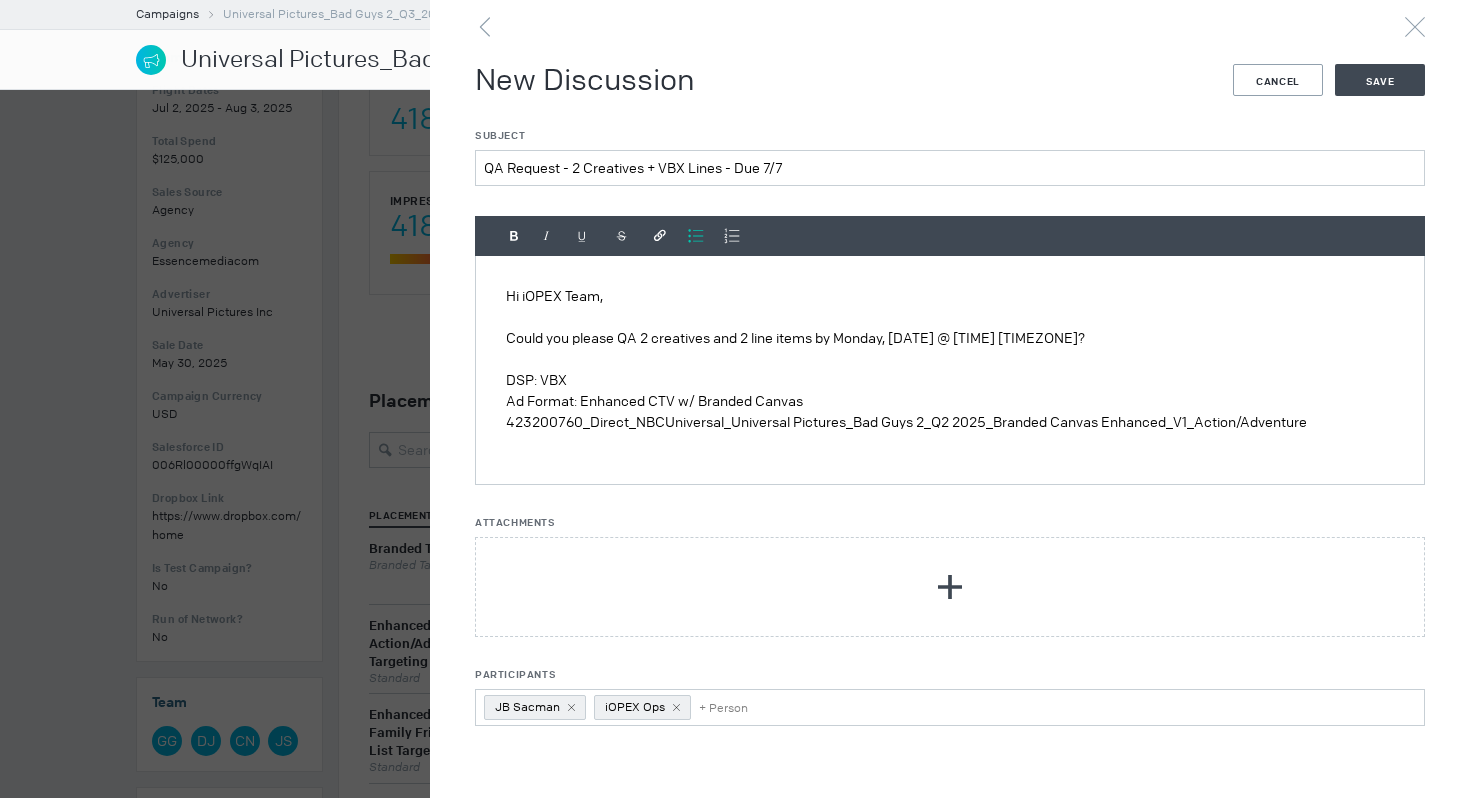 click at bounding box center (696, 236) 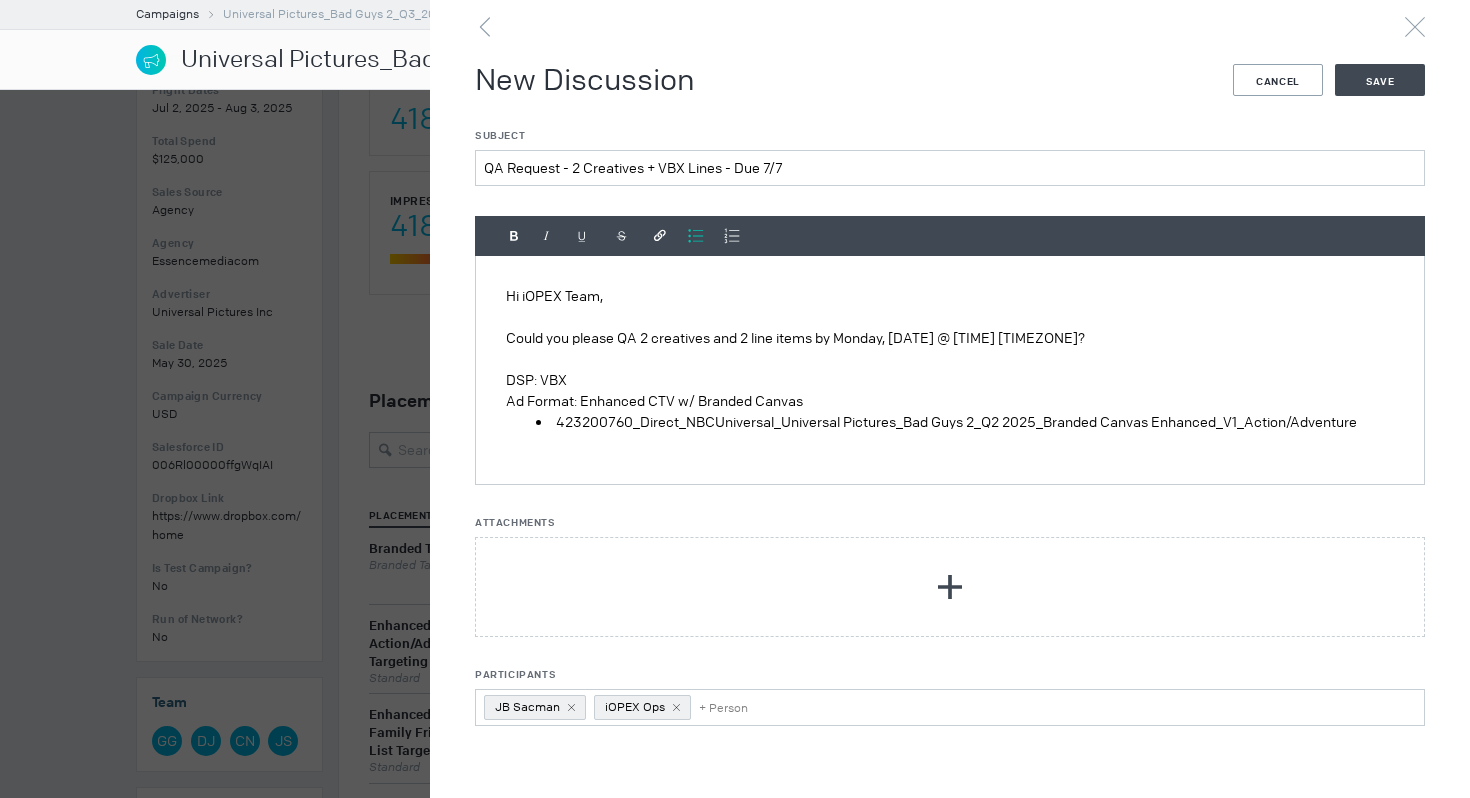 click on "Hi iOPEX Team, Could you please QA 2 creatives and 2 line items by Monday, [DATE] @ [TIME] PST? DSP: VBX Ad Format: Enhanced CTV w/ Branded Canvas [ID]" at bounding box center [950, 370] 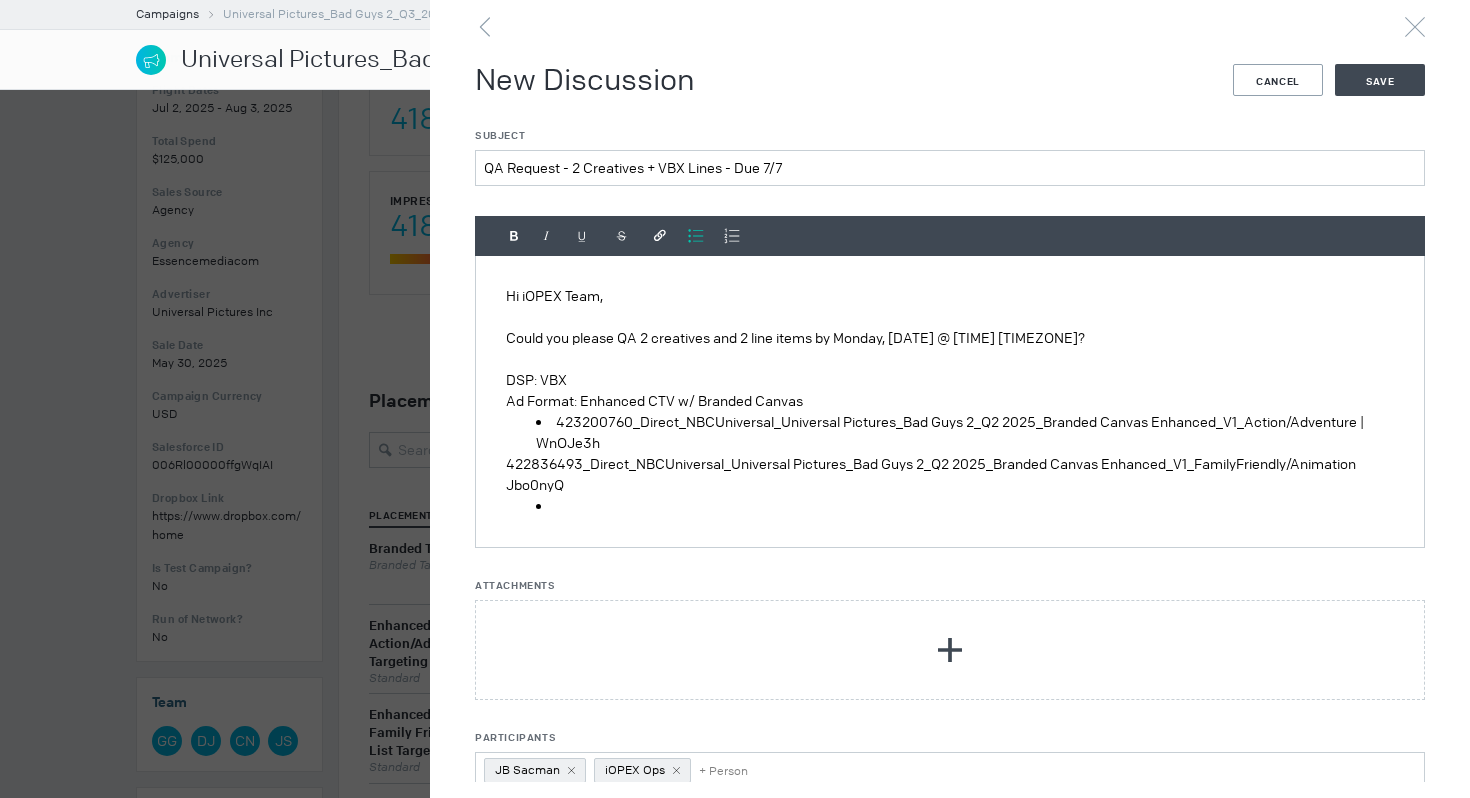 click on "Hi iOPEX Team, Could you please QA 2 creatives and 2 line items by Monday, [DATE] @ [TIME] PST? DSP: VBX Ad Format: Enhanced CTV w/ Branded Canvas [ID] | [ID] [ID]" at bounding box center [950, 401] 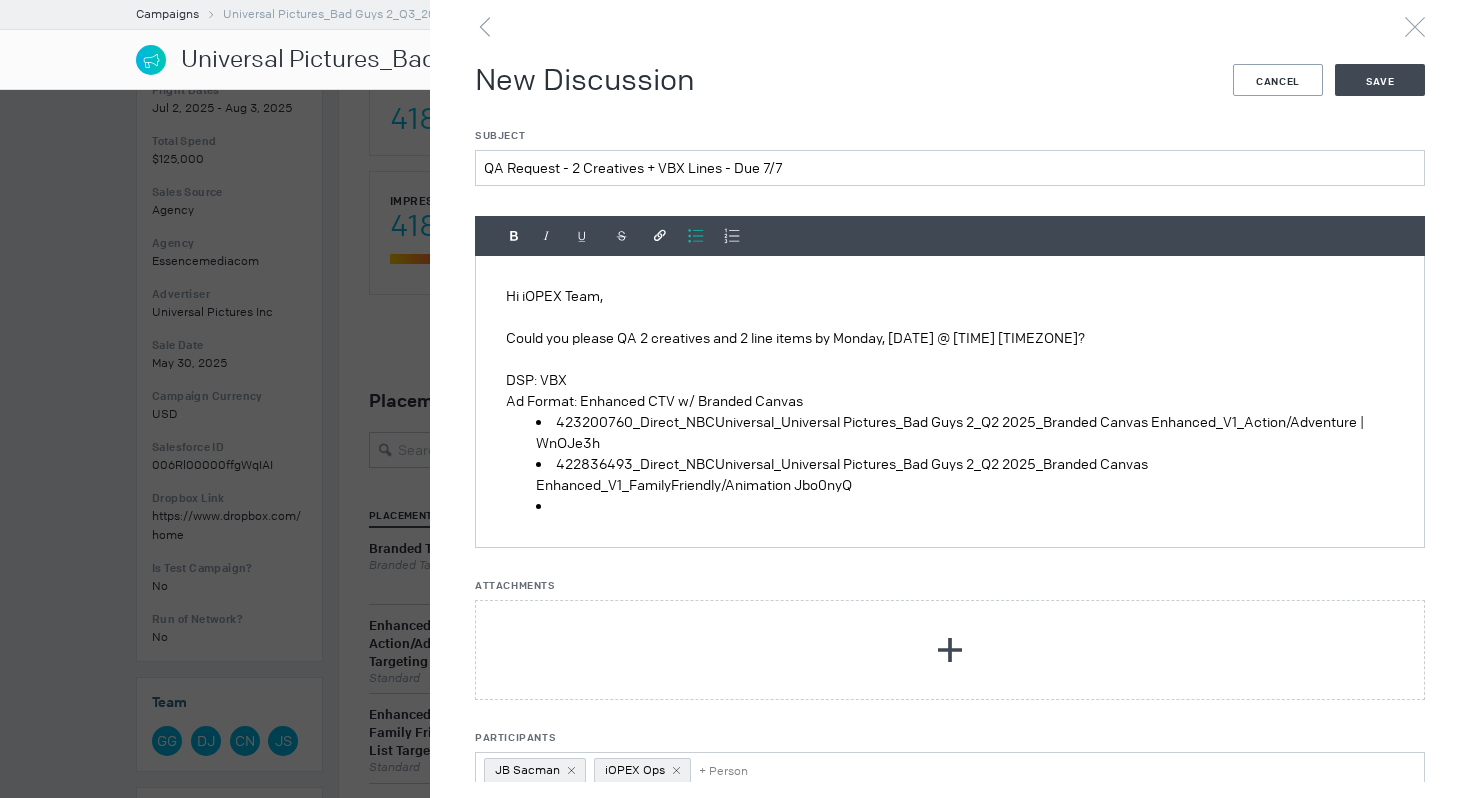 click at bounding box center (965, 506) 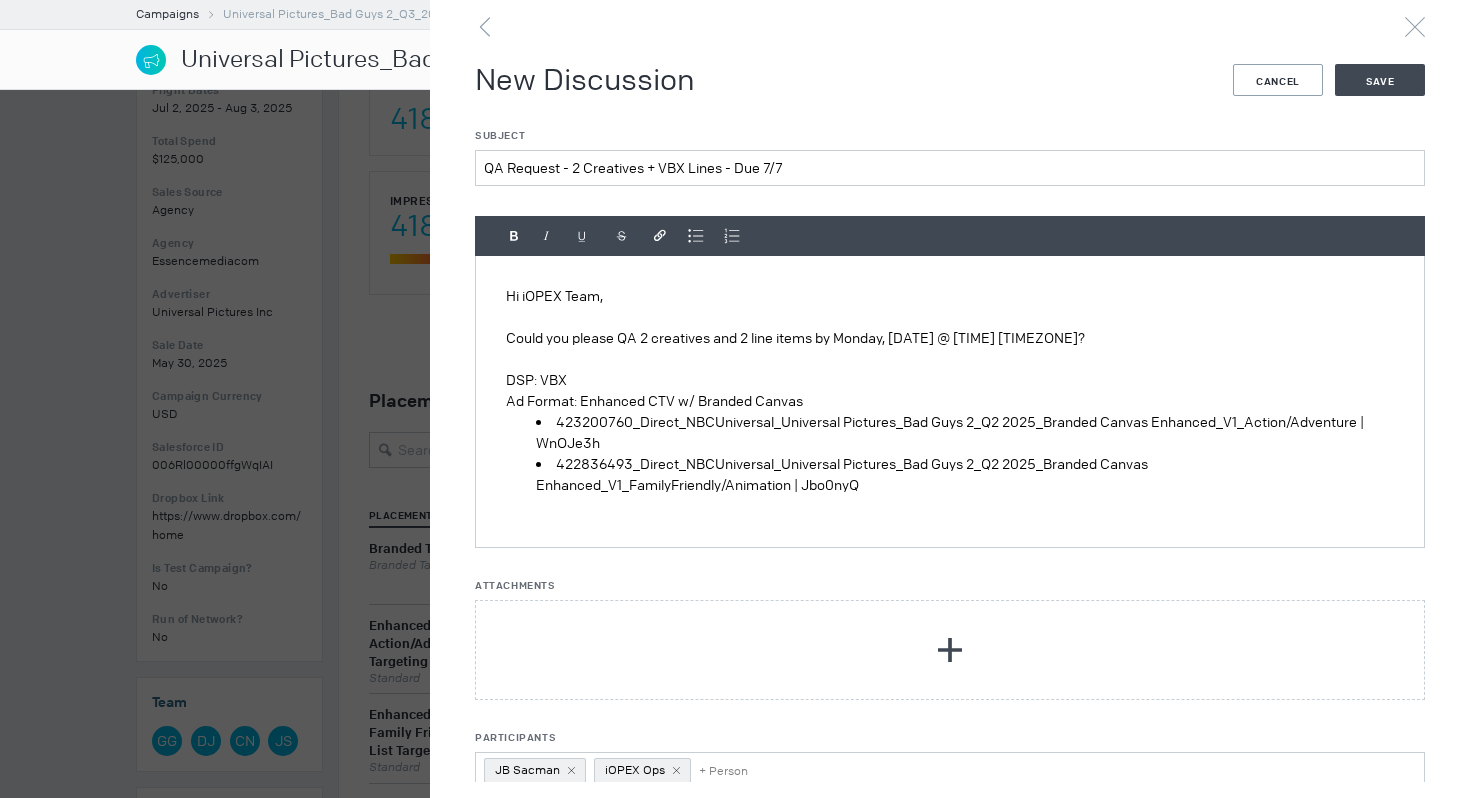 click on "DSP: VBX" at bounding box center [950, 380] 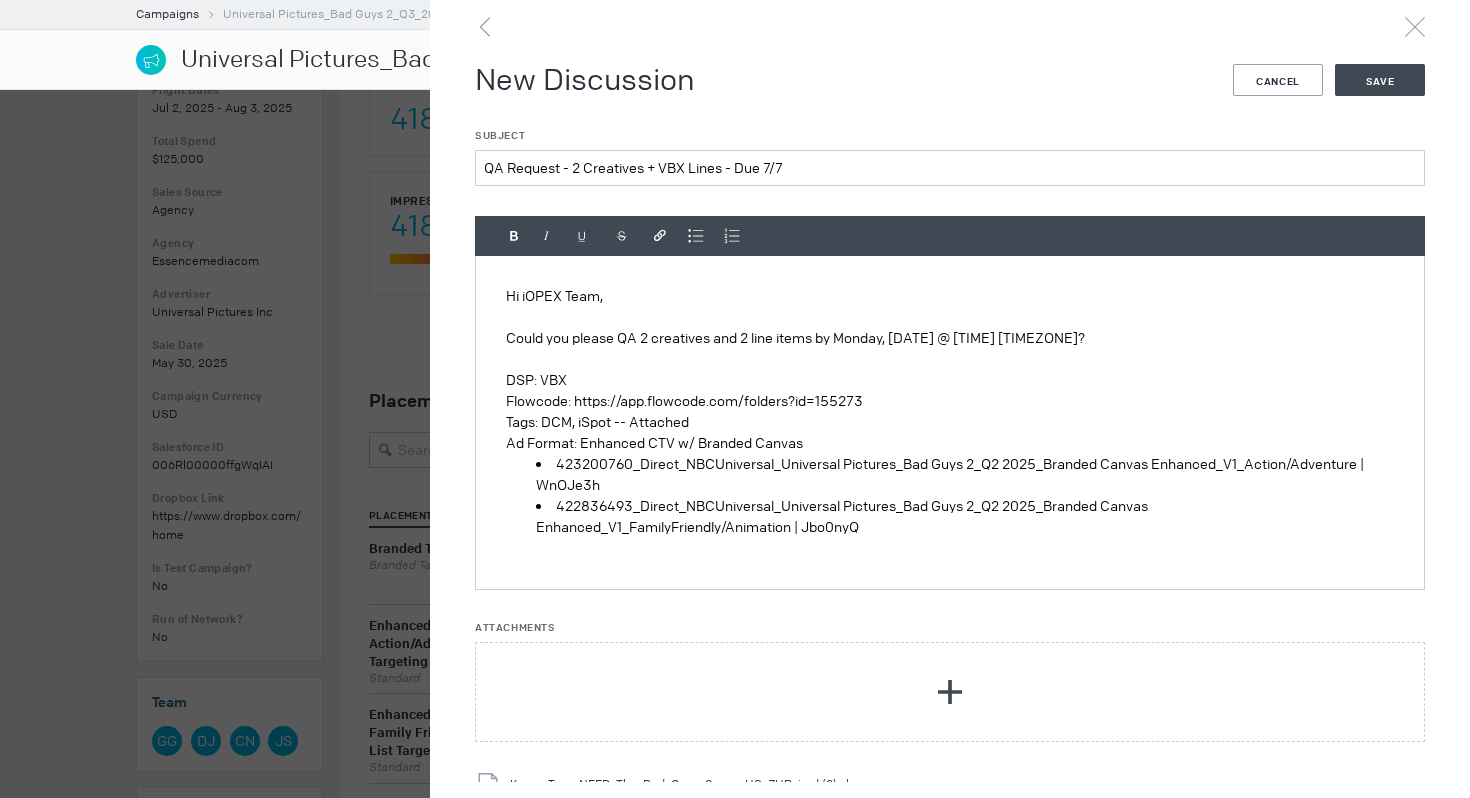 click at bounding box center (950, 548) 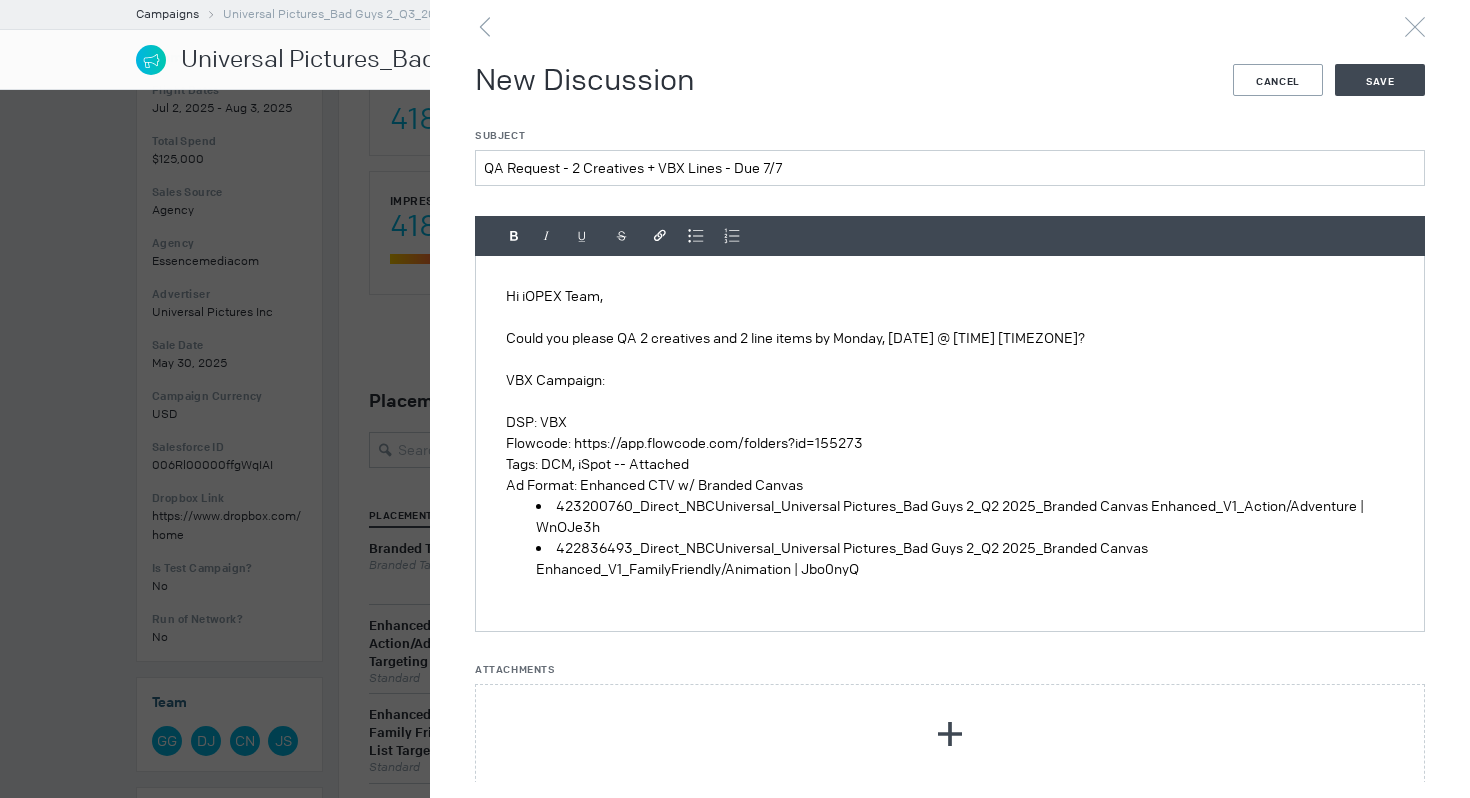 scroll, scrollTop: 0, scrollLeft: 0, axis: both 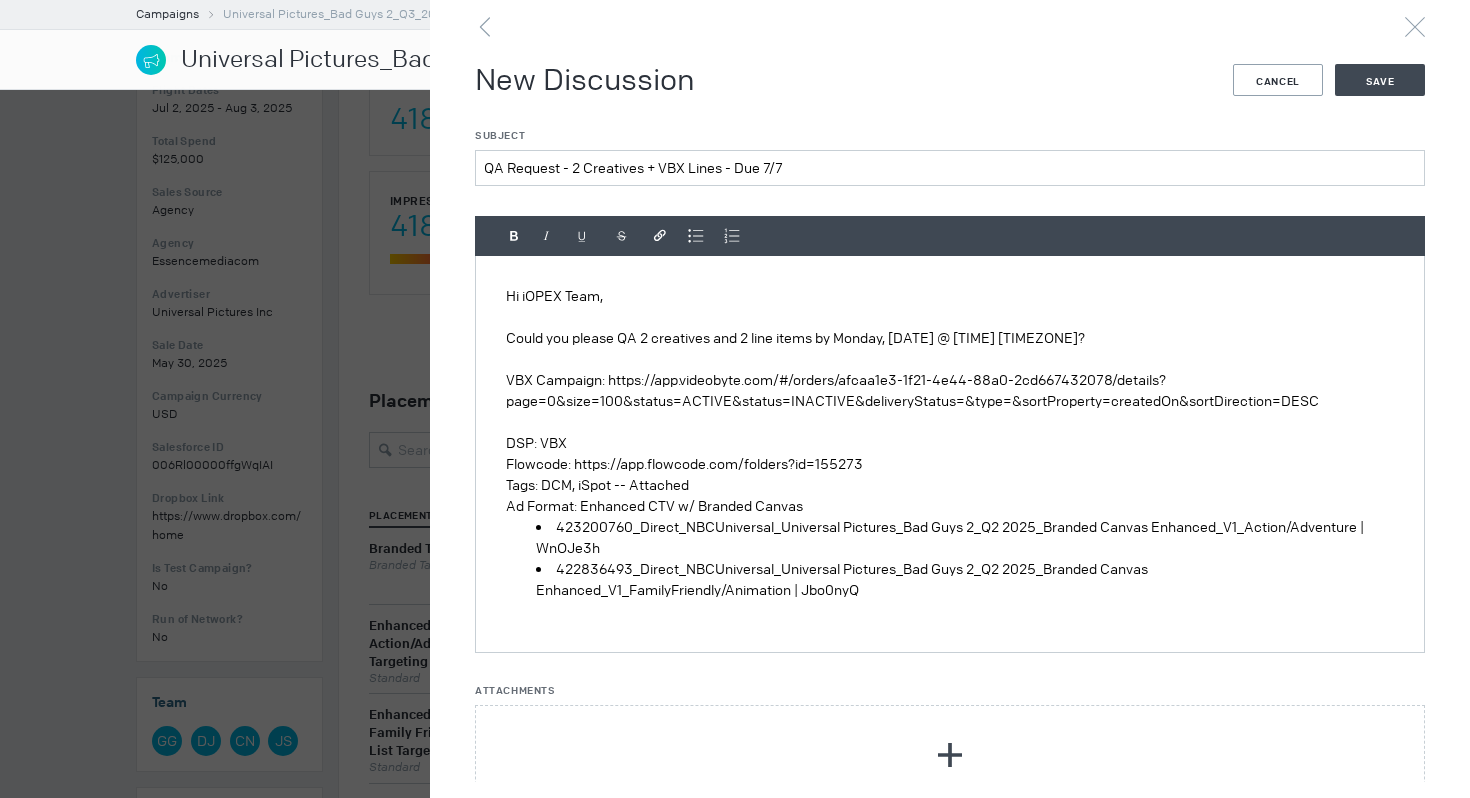 click on "Ad Format: Enhanced CTV w/ Branded Canvas" at bounding box center [950, 506] 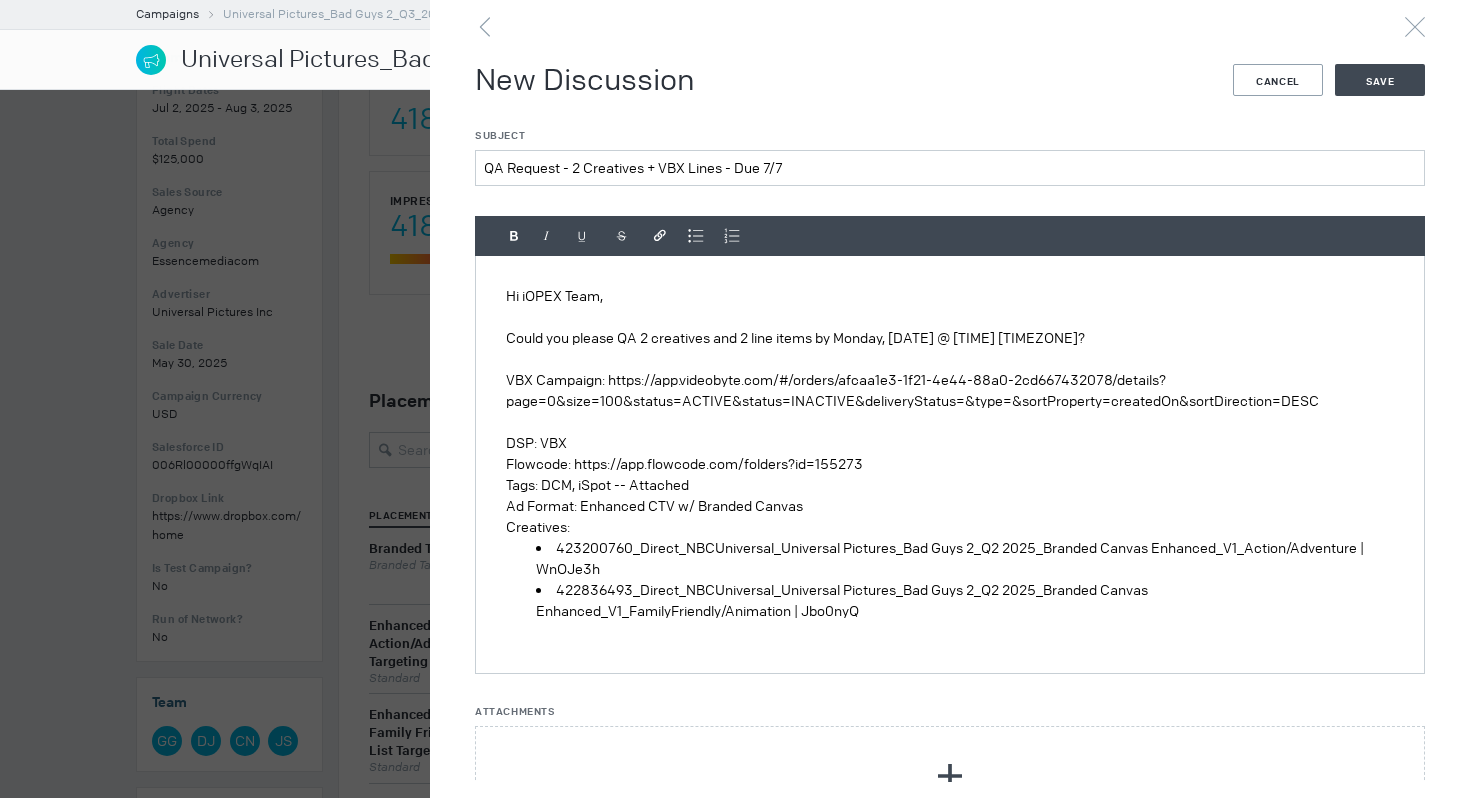 click on "Tags: DCM, iSpot -- Attached" at bounding box center (950, 485) 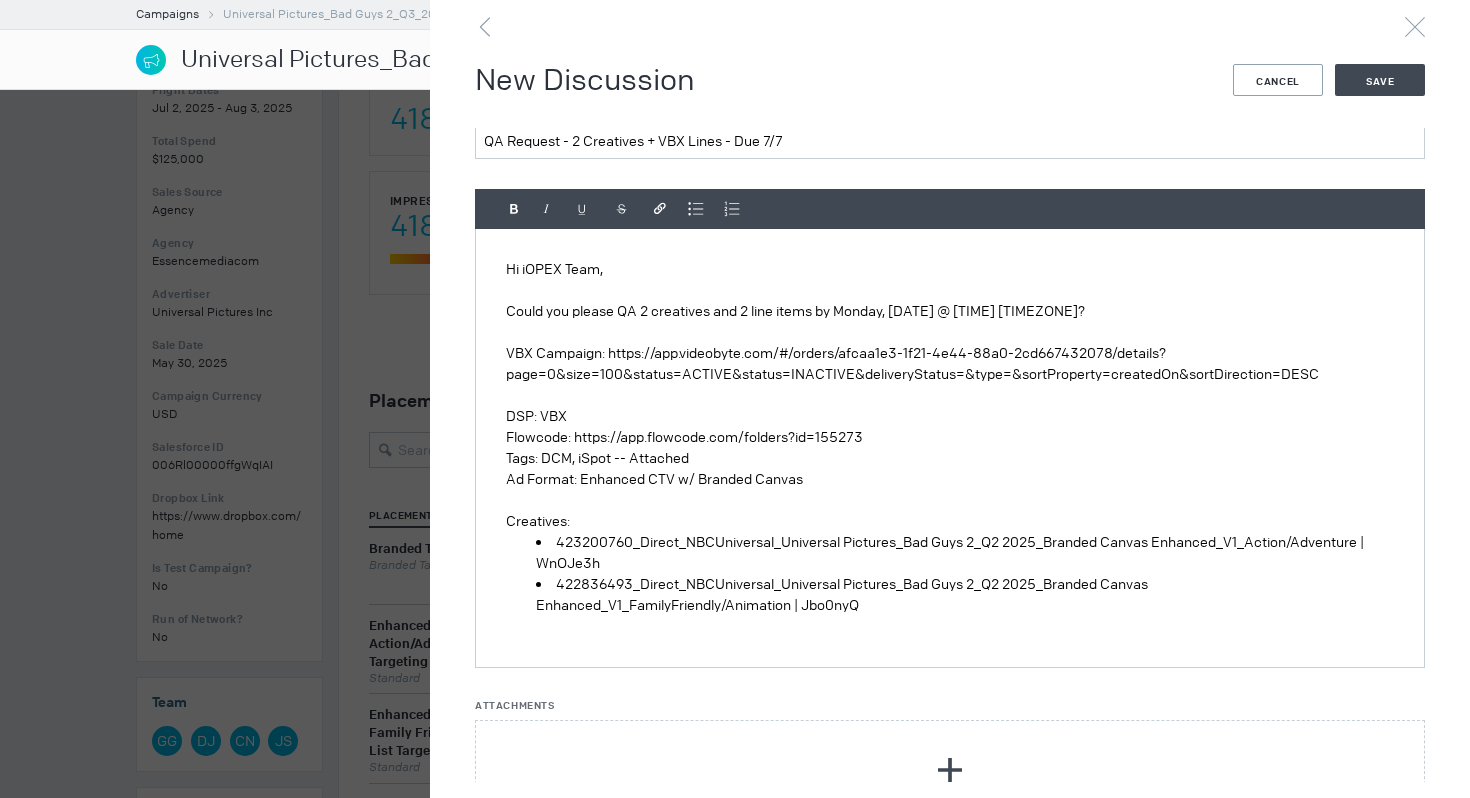 scroll, scrollTop: 29, scrollLeft: 0, axis: vertical 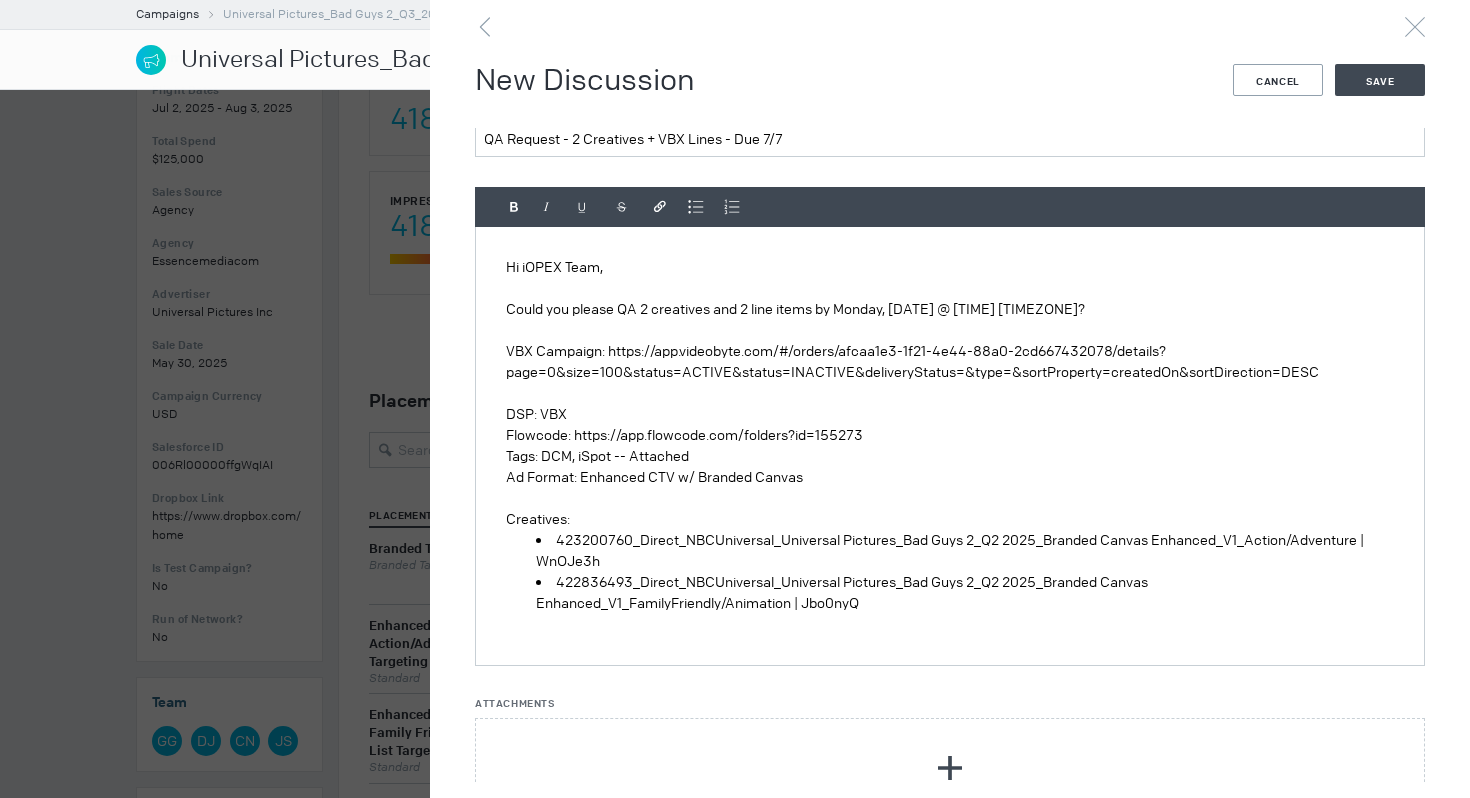 click on "422836493_Direct_NBCUniversal_Universal Pictures_Bad Guys 2_Q2 2025_Branded Canvas Enhanced_V1_FamilyFriendly/Animation | Jbo0nyQ" at bounding box center [965, 593] 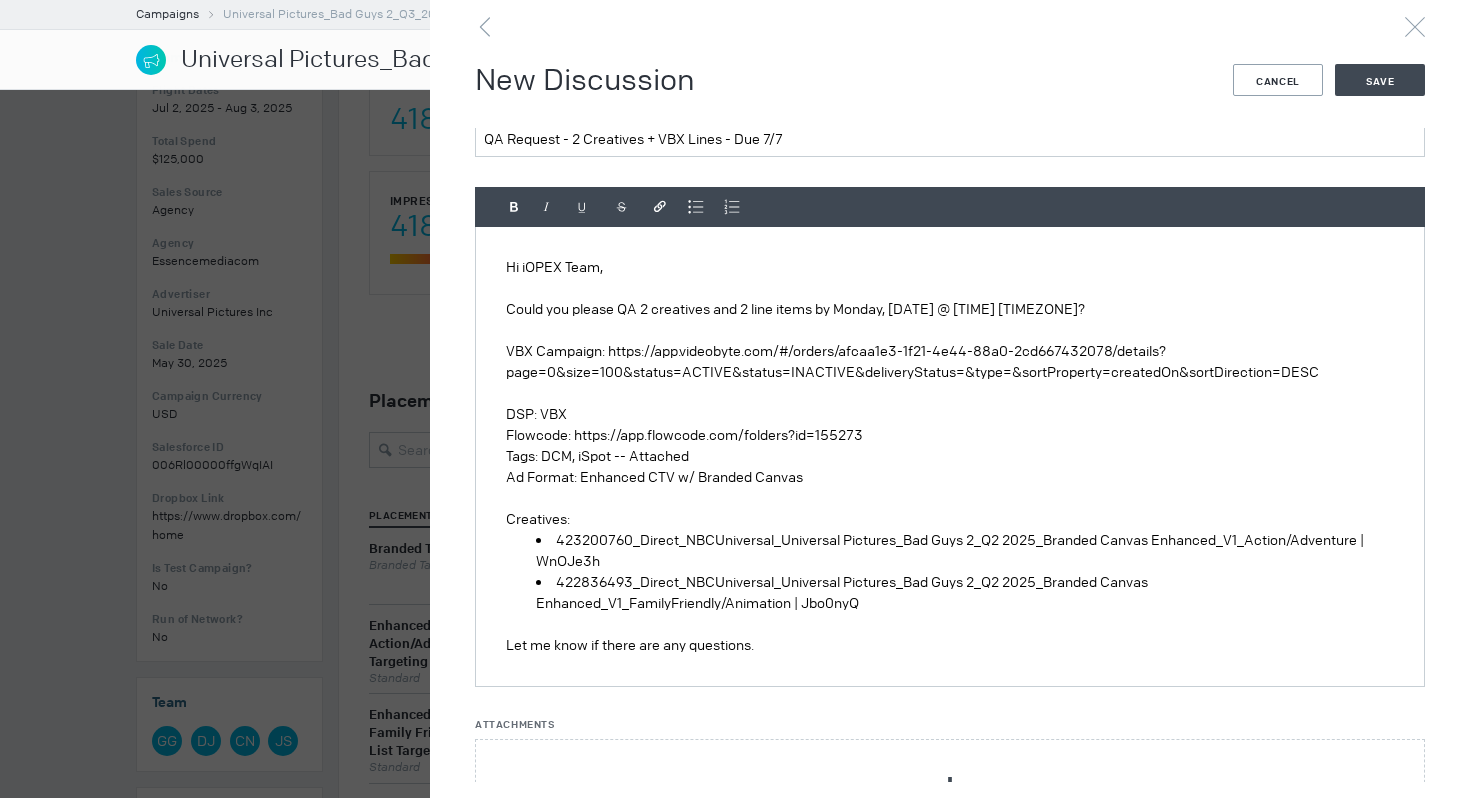 scroll, scrollTop: 0, scrollLeft: 0, axis: both 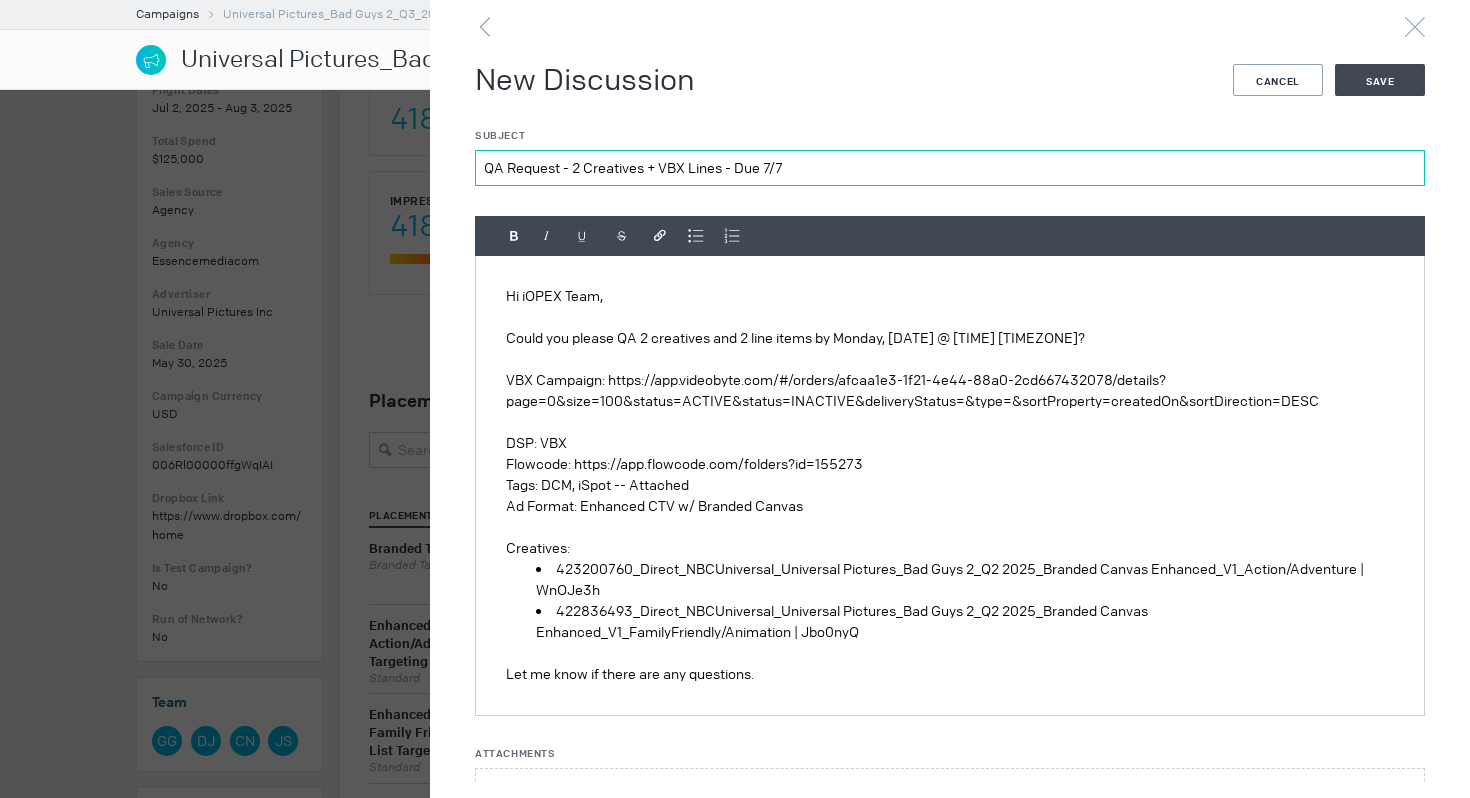 click on "QA Request - 2 Creatives + VBX Lines - Due 7/7" at bounding box center (950, 168) 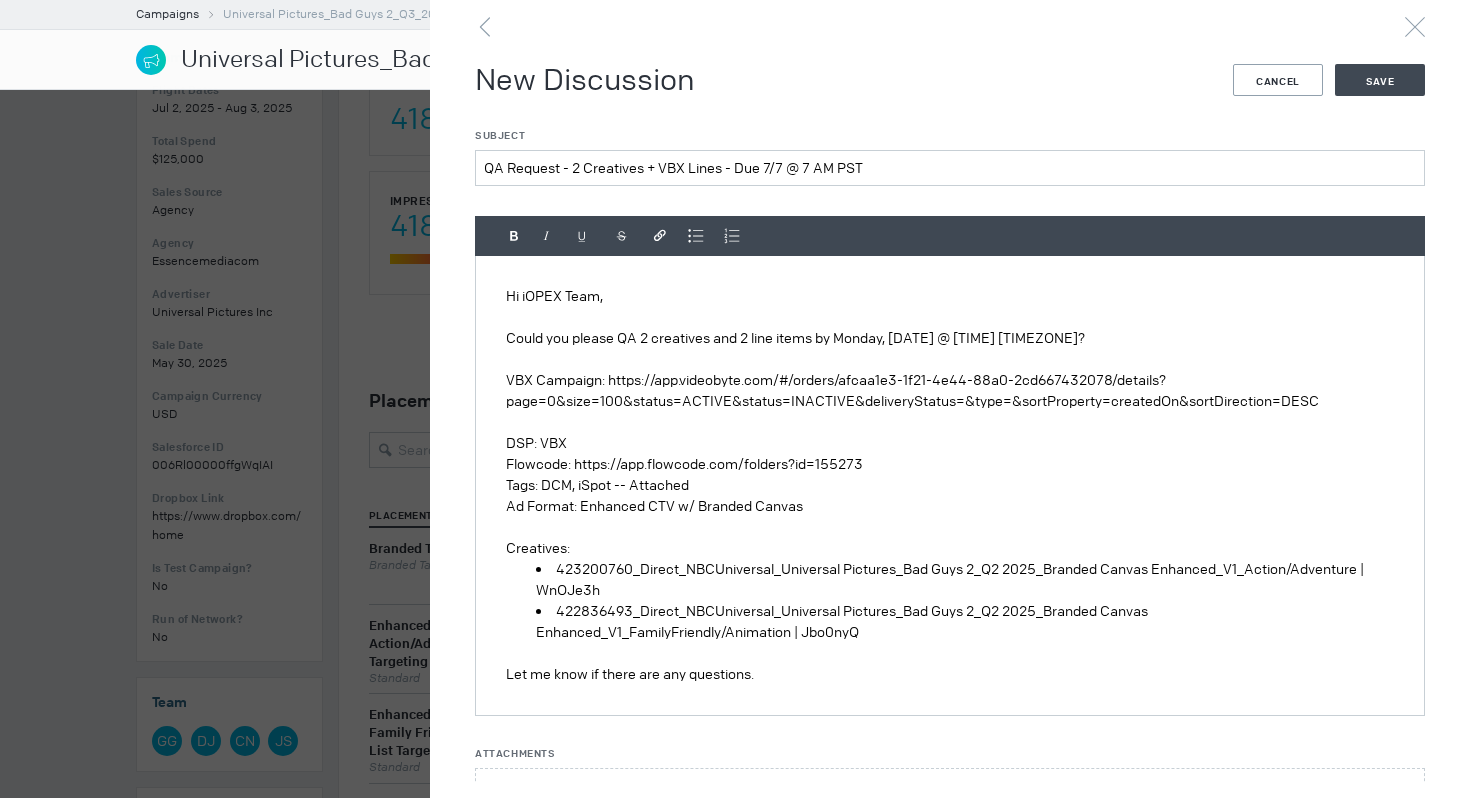 click on "VBX Campaign: https://app.videobyte.com/#/orders/afcaa1e3-1f21-4e44-88a0-2cd667432078/details?page=0&size=100&status=ACTIVE&status=INACTIVE&deliveryStatus=&type=&sortProperty=createdOn&sortDirection=DESC" at bounding box center [950, 391] 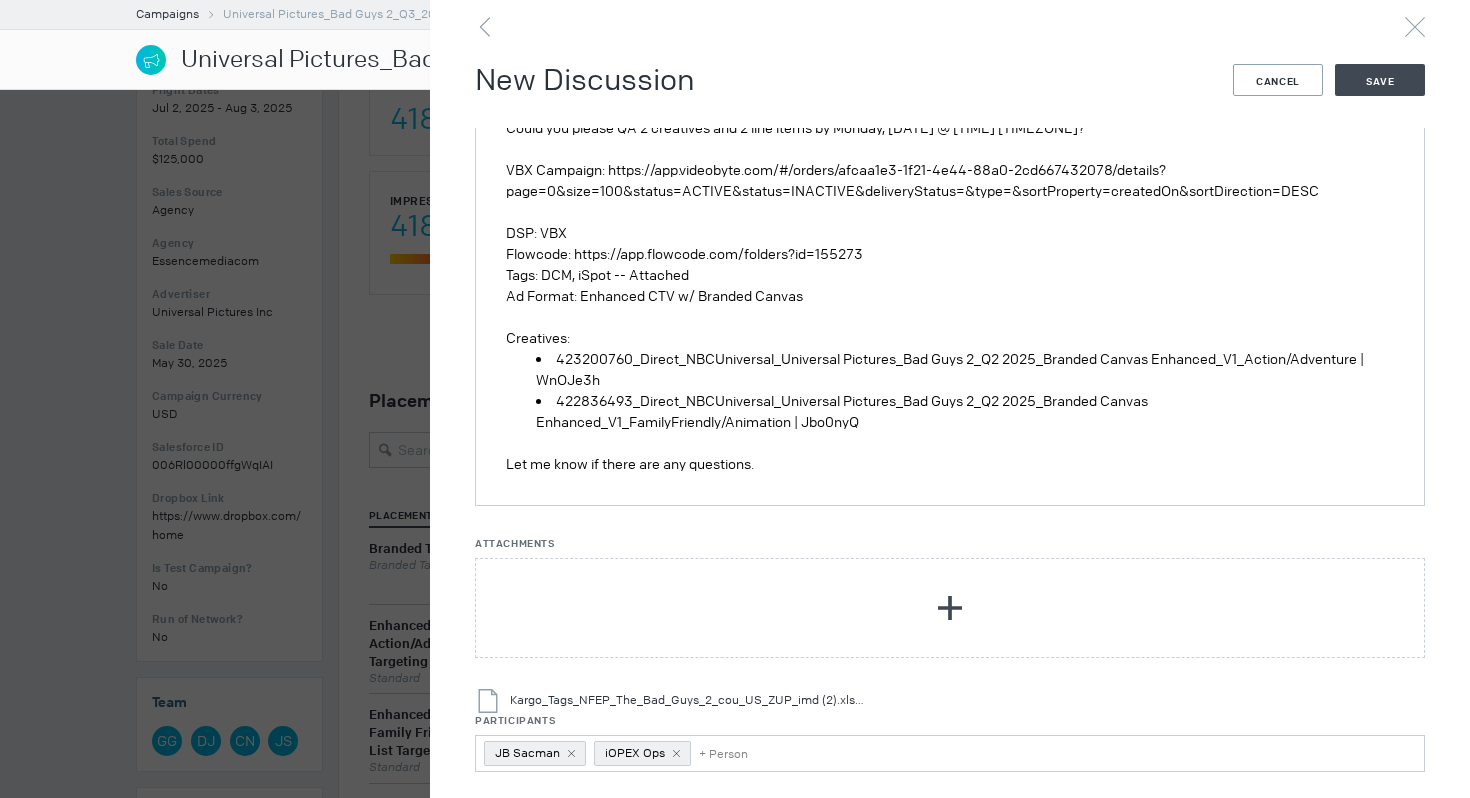scroll, scrollTop: 230, scrollLeft: 0, axis: vertical 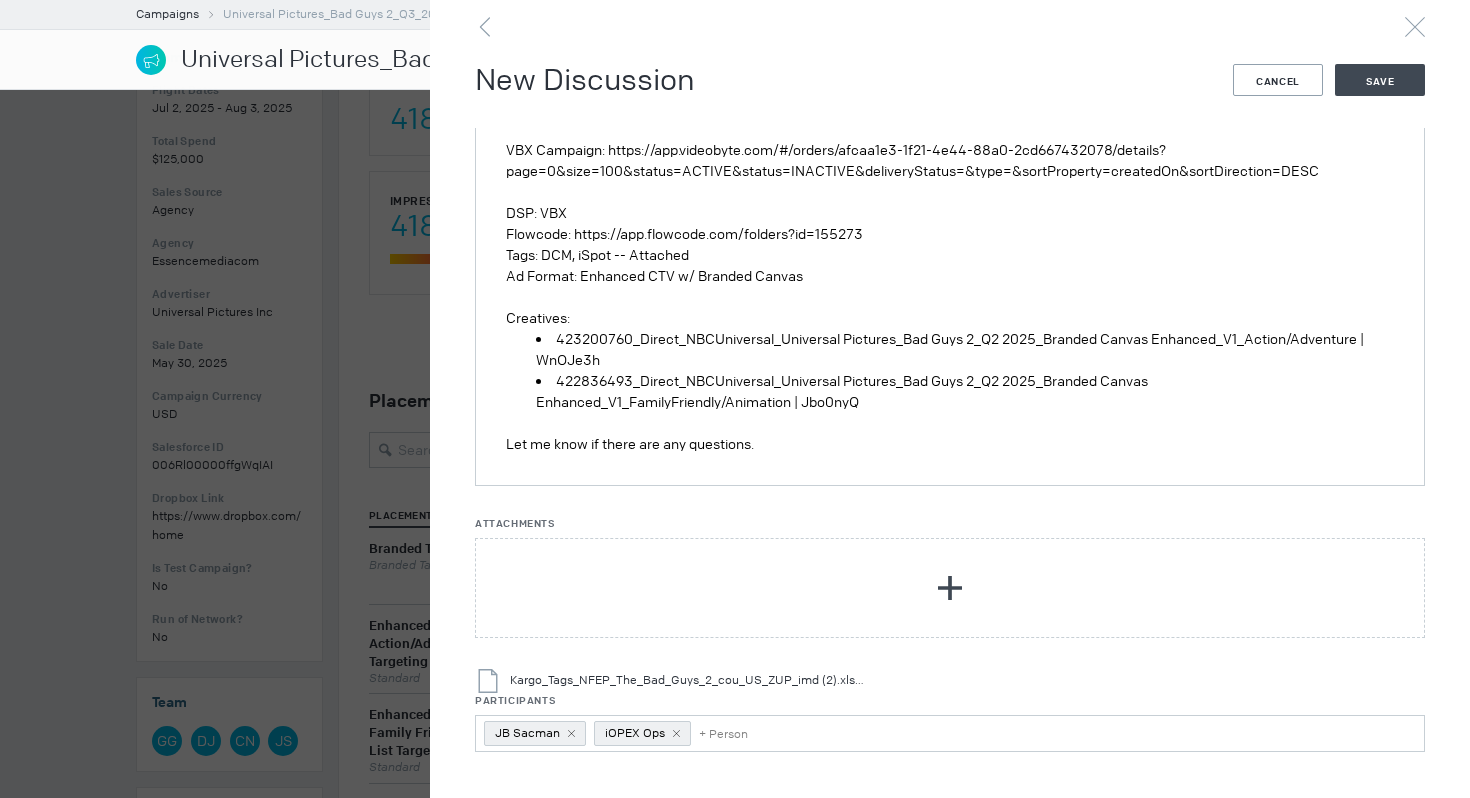 click on "Let me know if there are any questions." at bounding box center [950, 444] 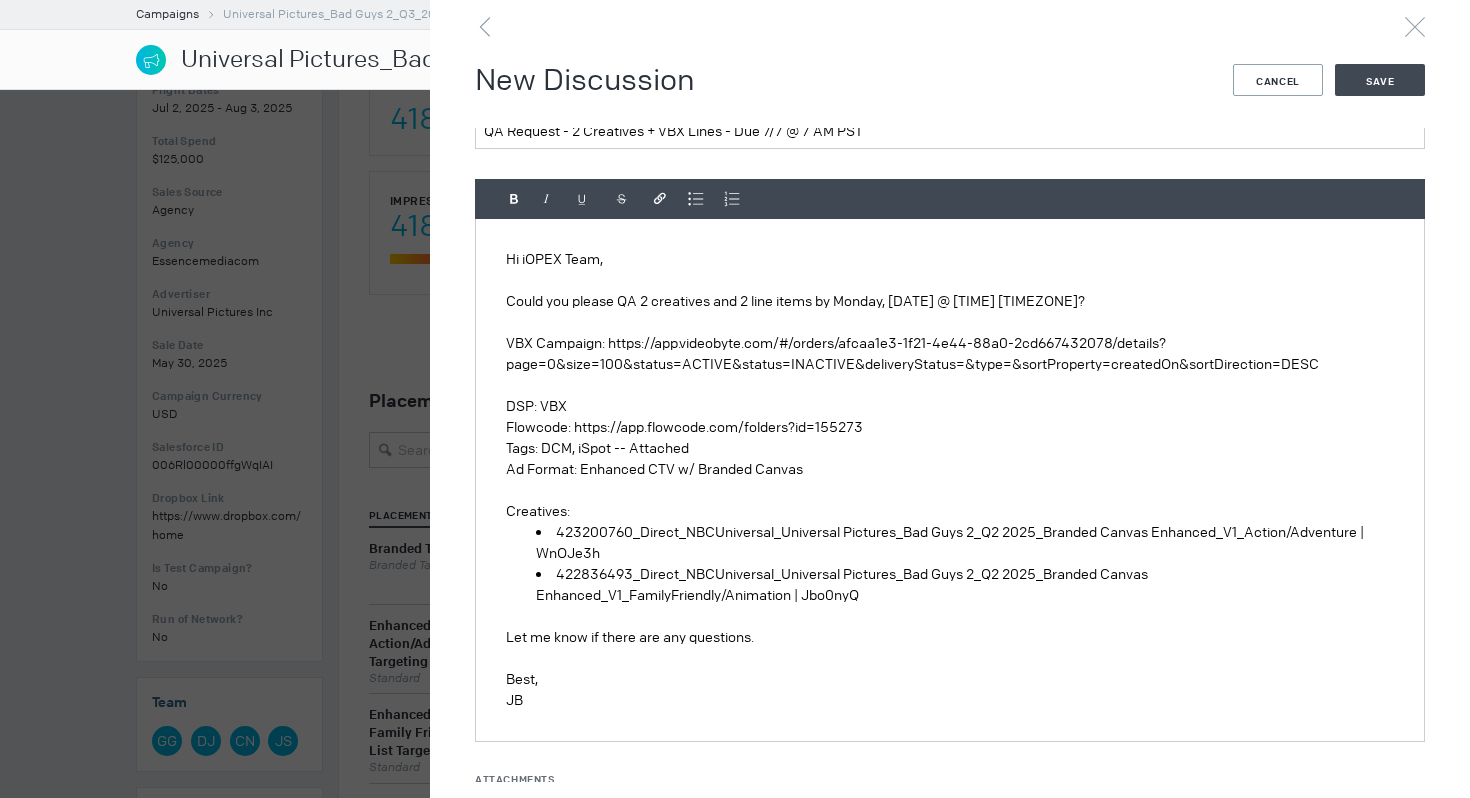 scroll, scrollTop: 0, scrollLeft: 0, axis: both 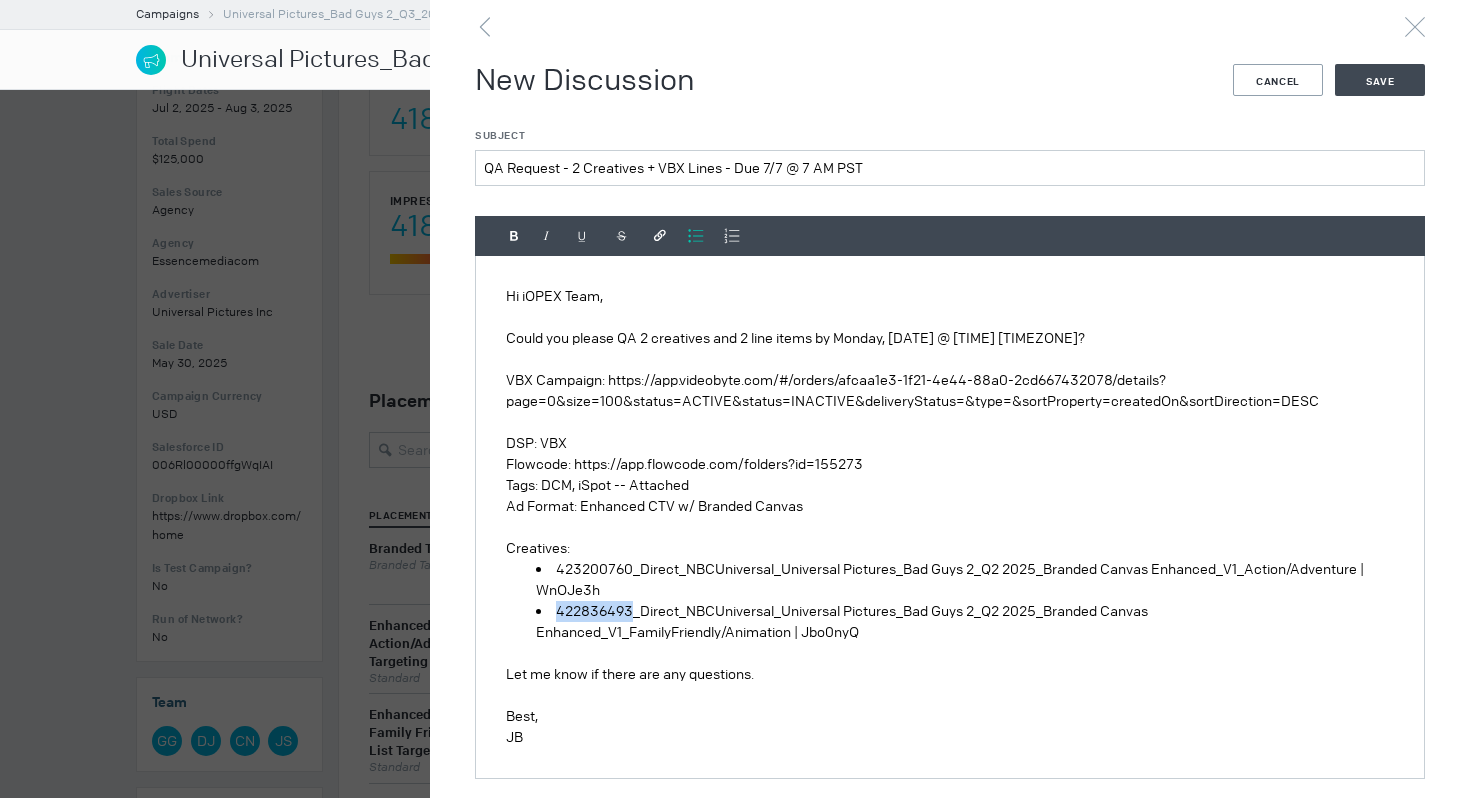 drag, startPoint x: 626, startPoint y: 609, endPoint x: 554, endPoint y: 609, distance: 72 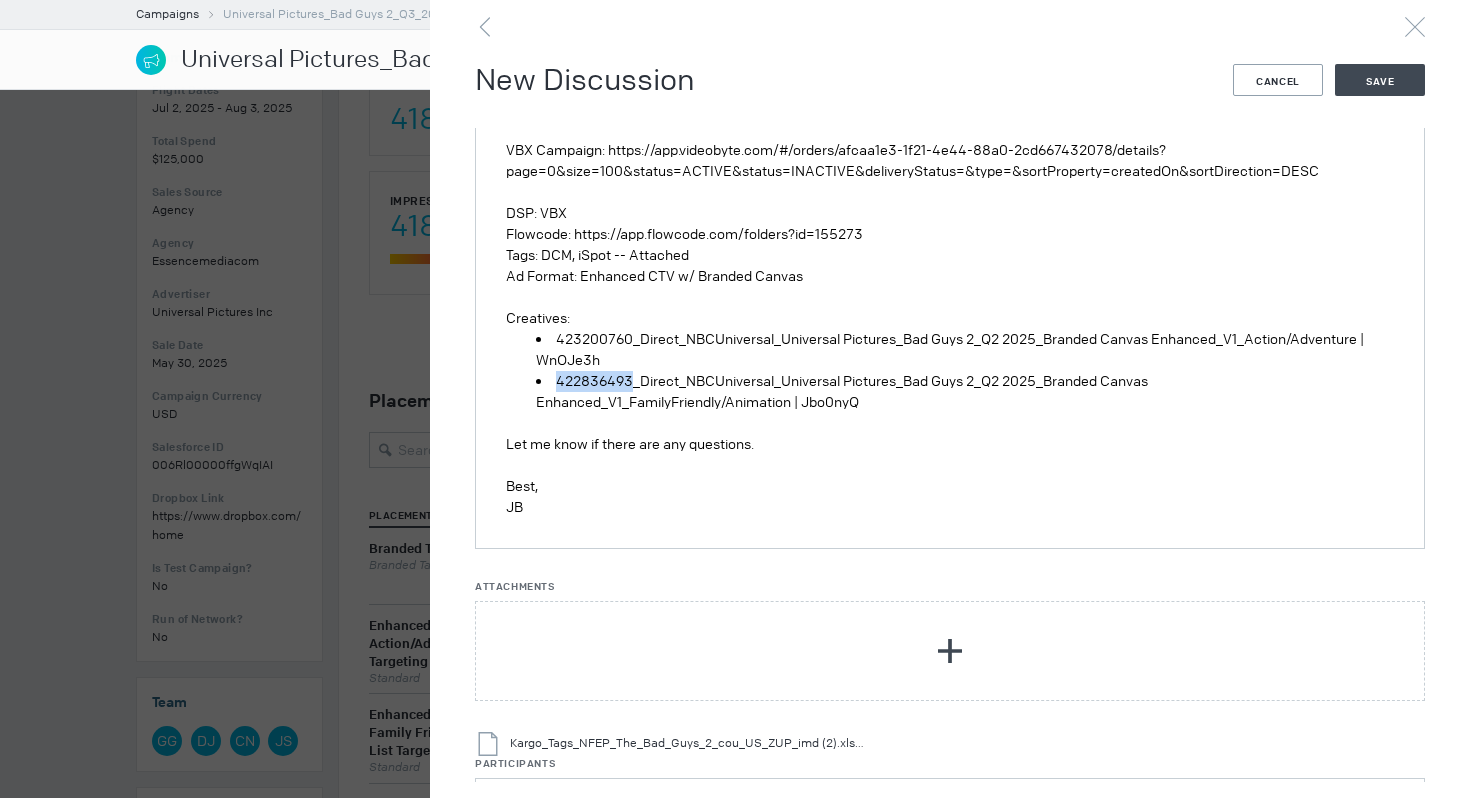 scroll, scrollTop: 293, scrollLeft: 0, axis: vertical 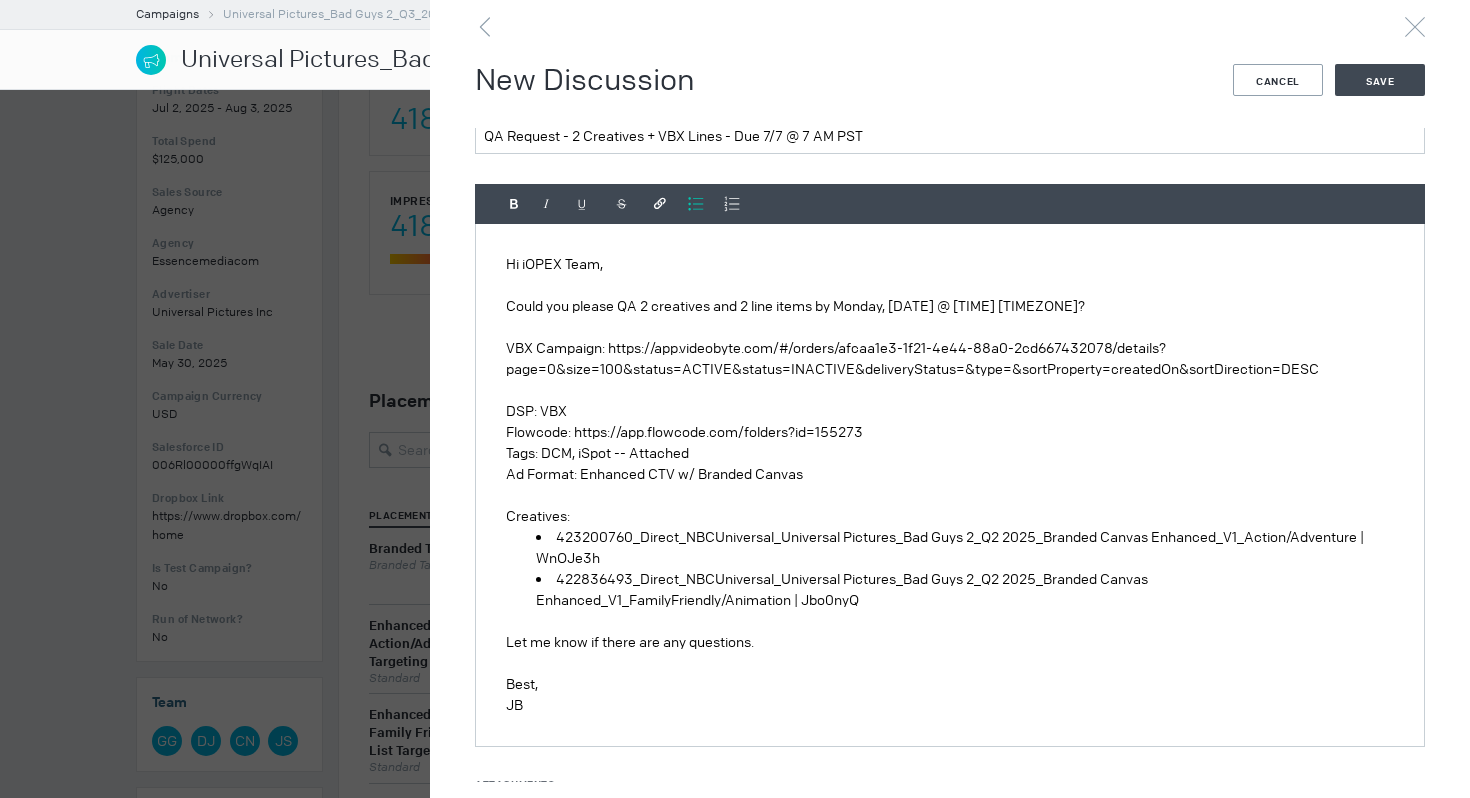 click on "Ad Format: Enhanced CTV w/ Branded Canvas" at bounding box center [950, 474] 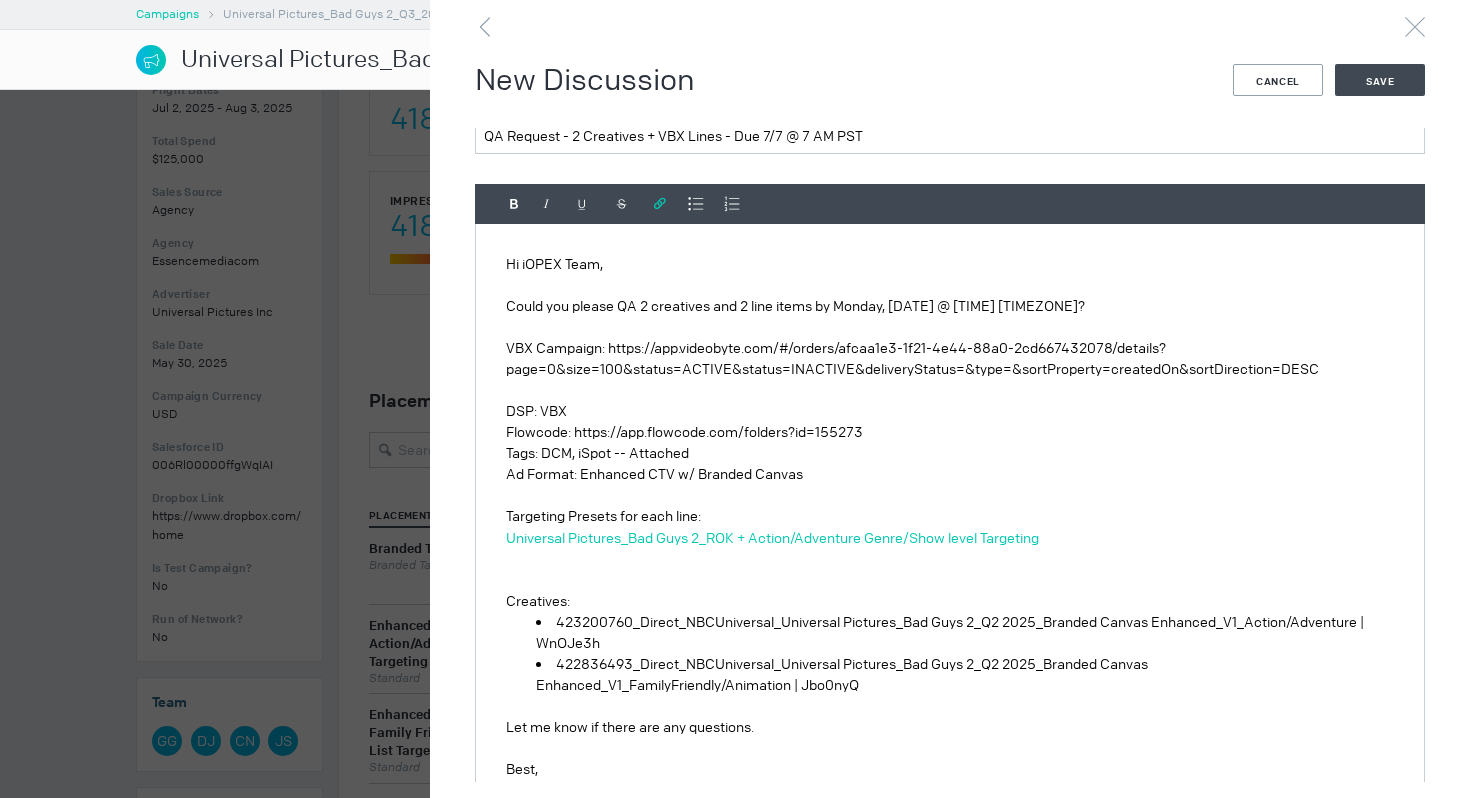 scroll, scrollTop: 0, scrollLeft: 0, axis: both 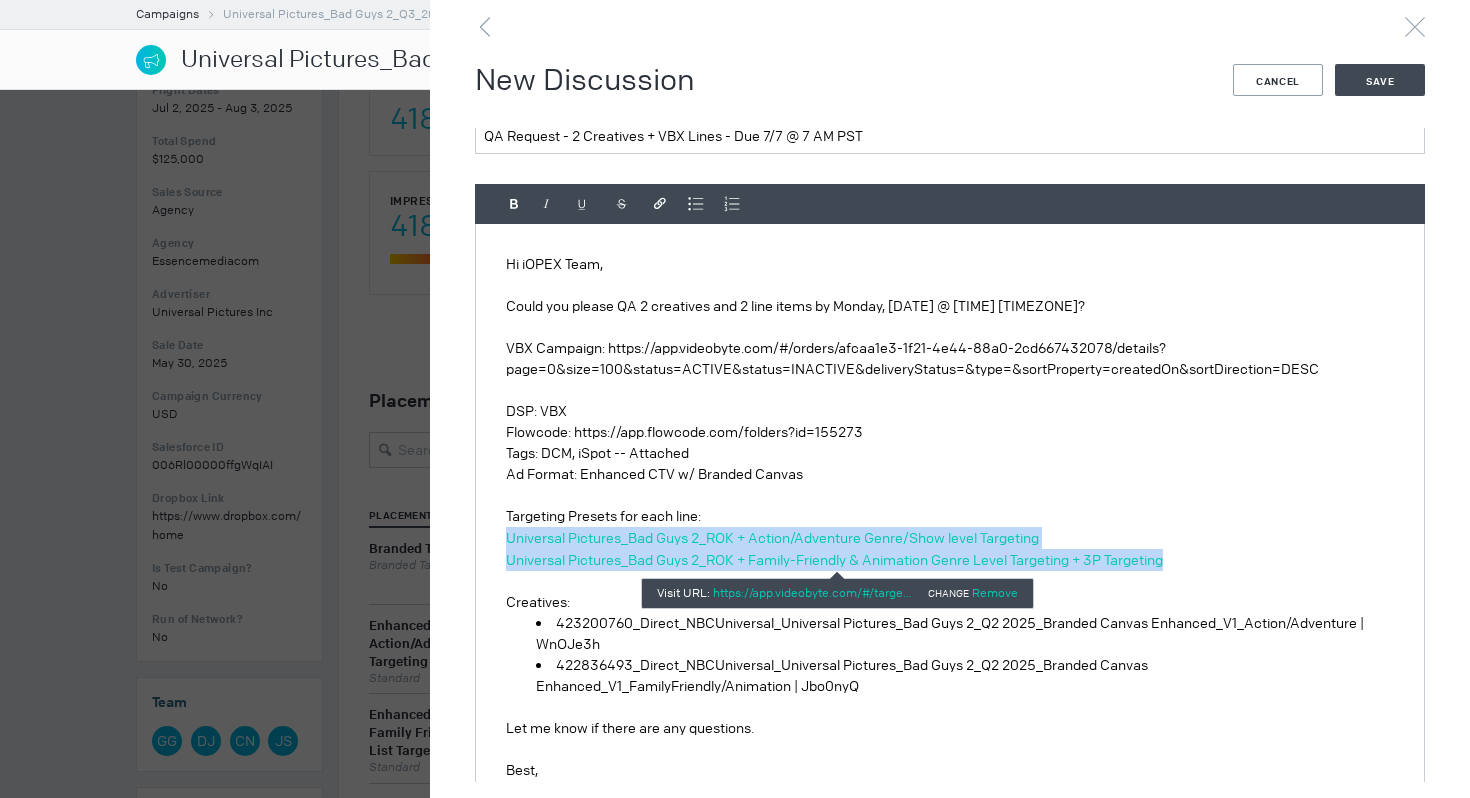 drag, startPoint x: 1225, startPoint y: 556, endPoint x: 488, endPoint y: 531, distance: 737.4239 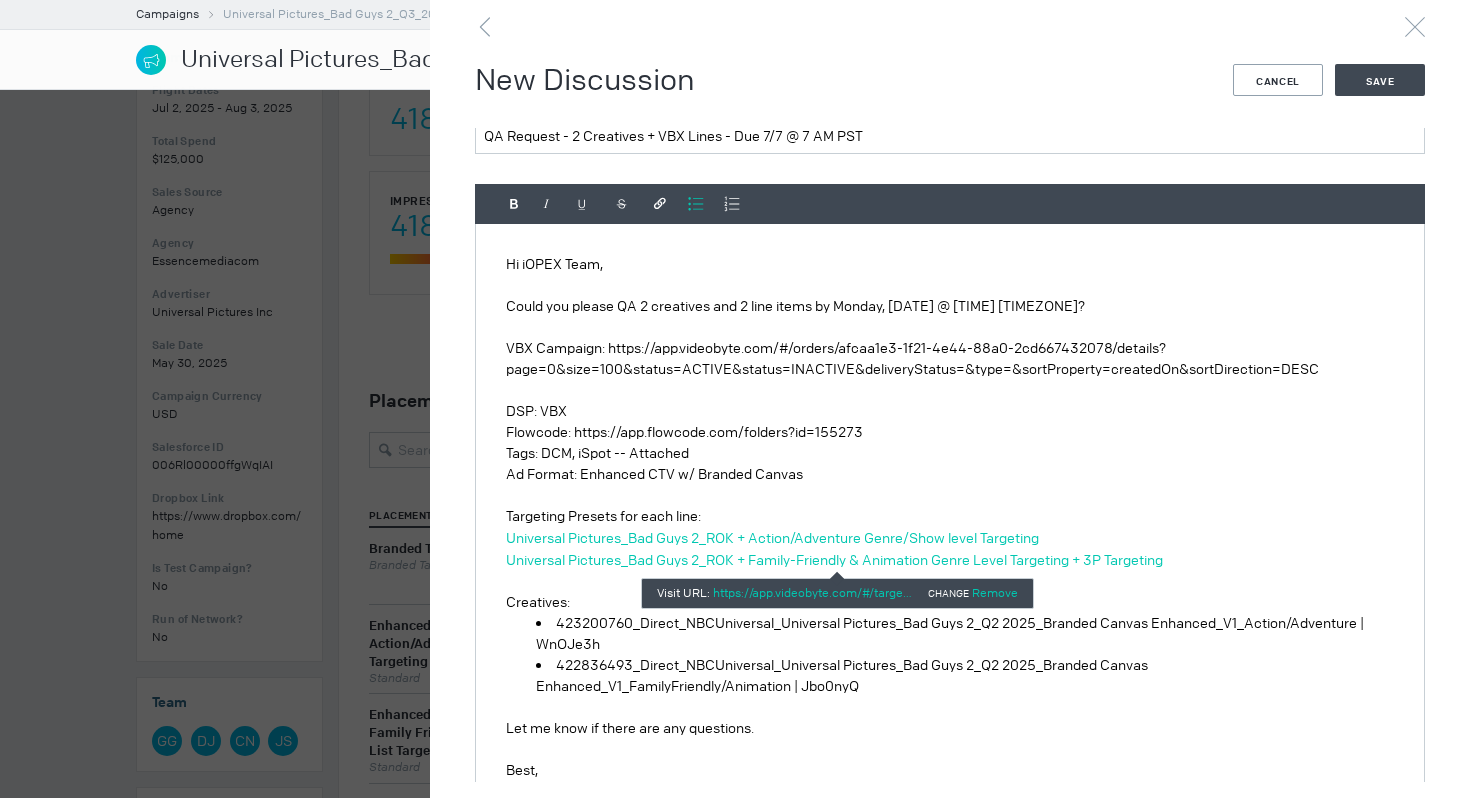 click at bounding box center (696, 204) 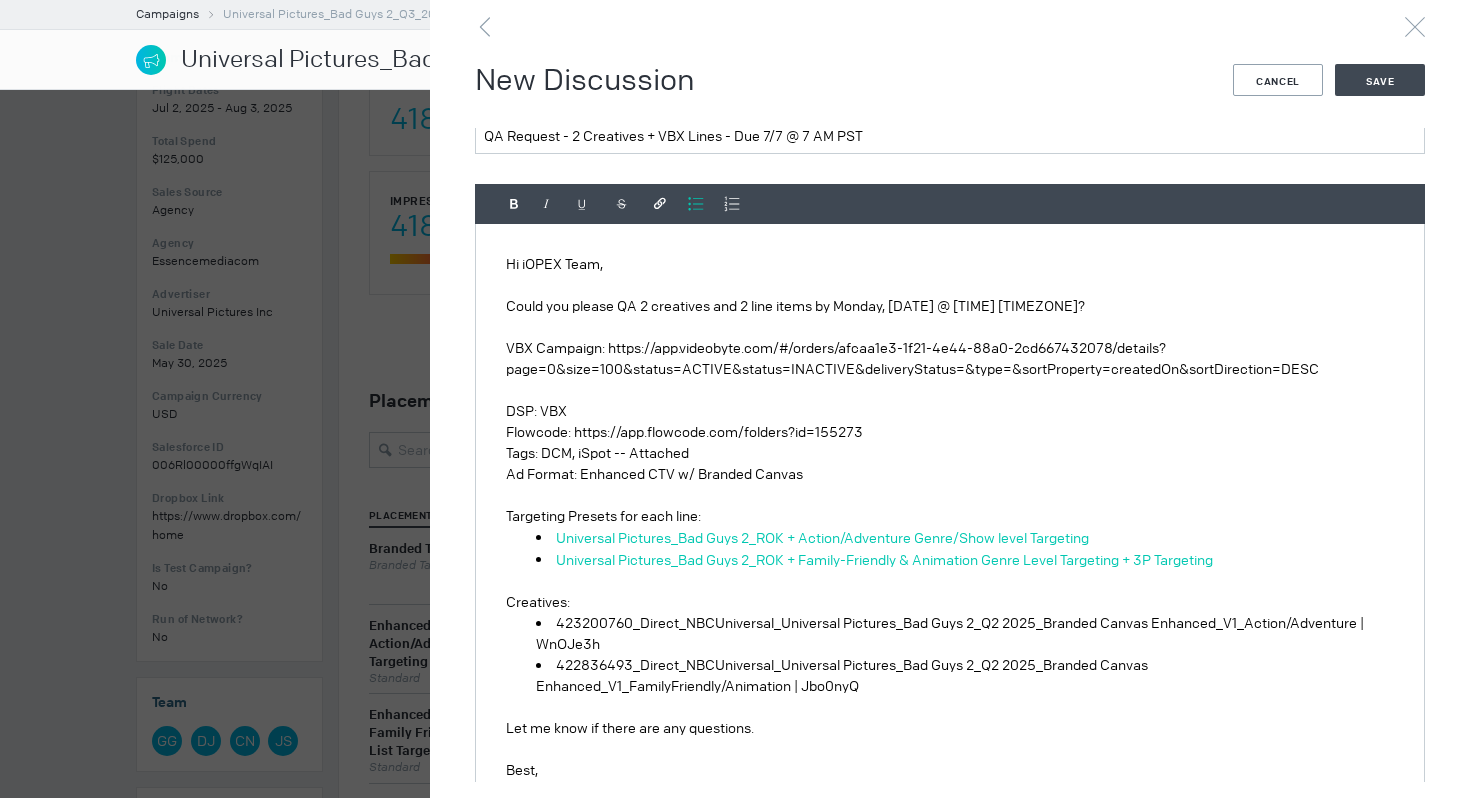 click on "Targeting Presets for each line:" at bounding box center (950, 516) 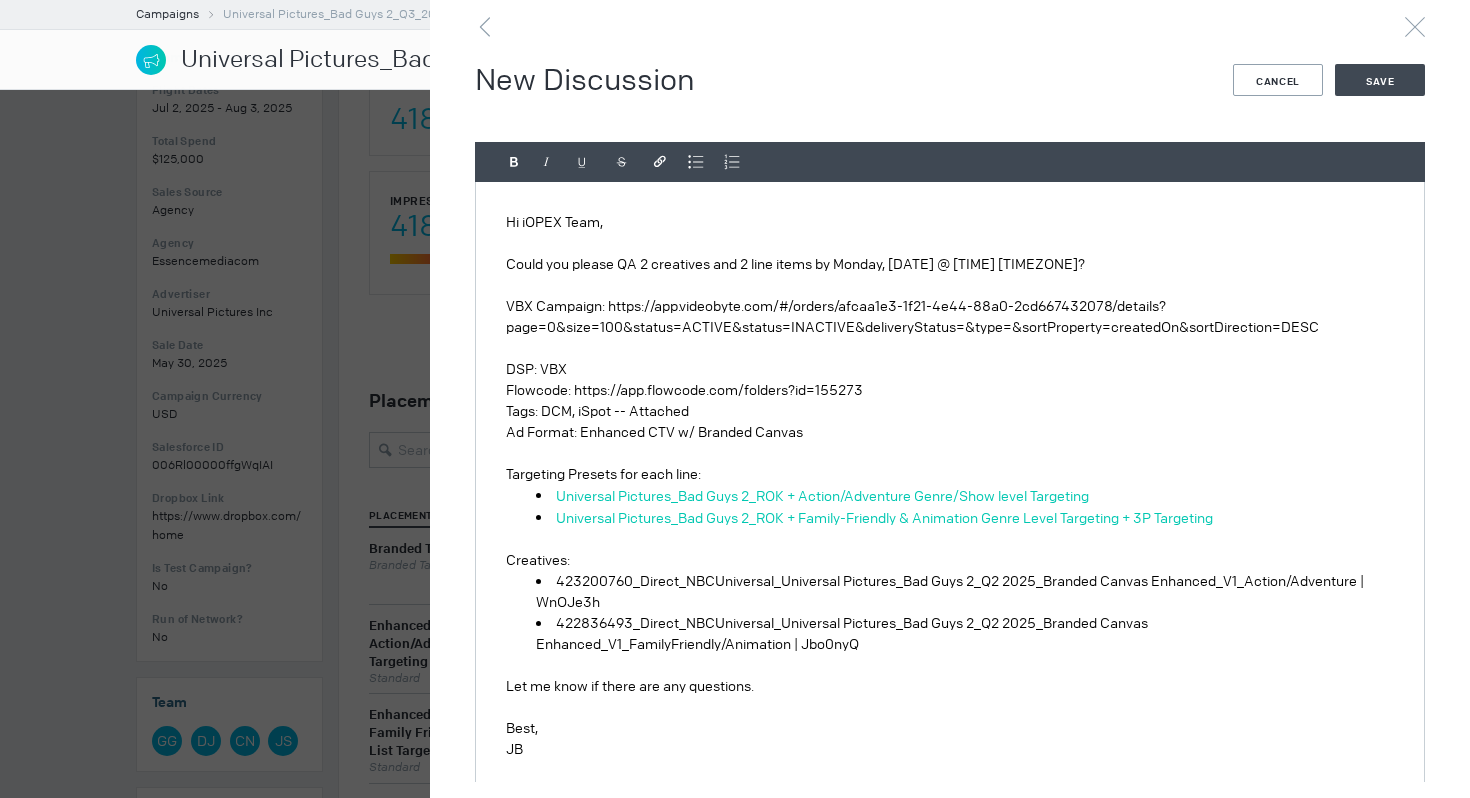 scroll, scrollTop: 0, scrollLeft: 0, axis: both 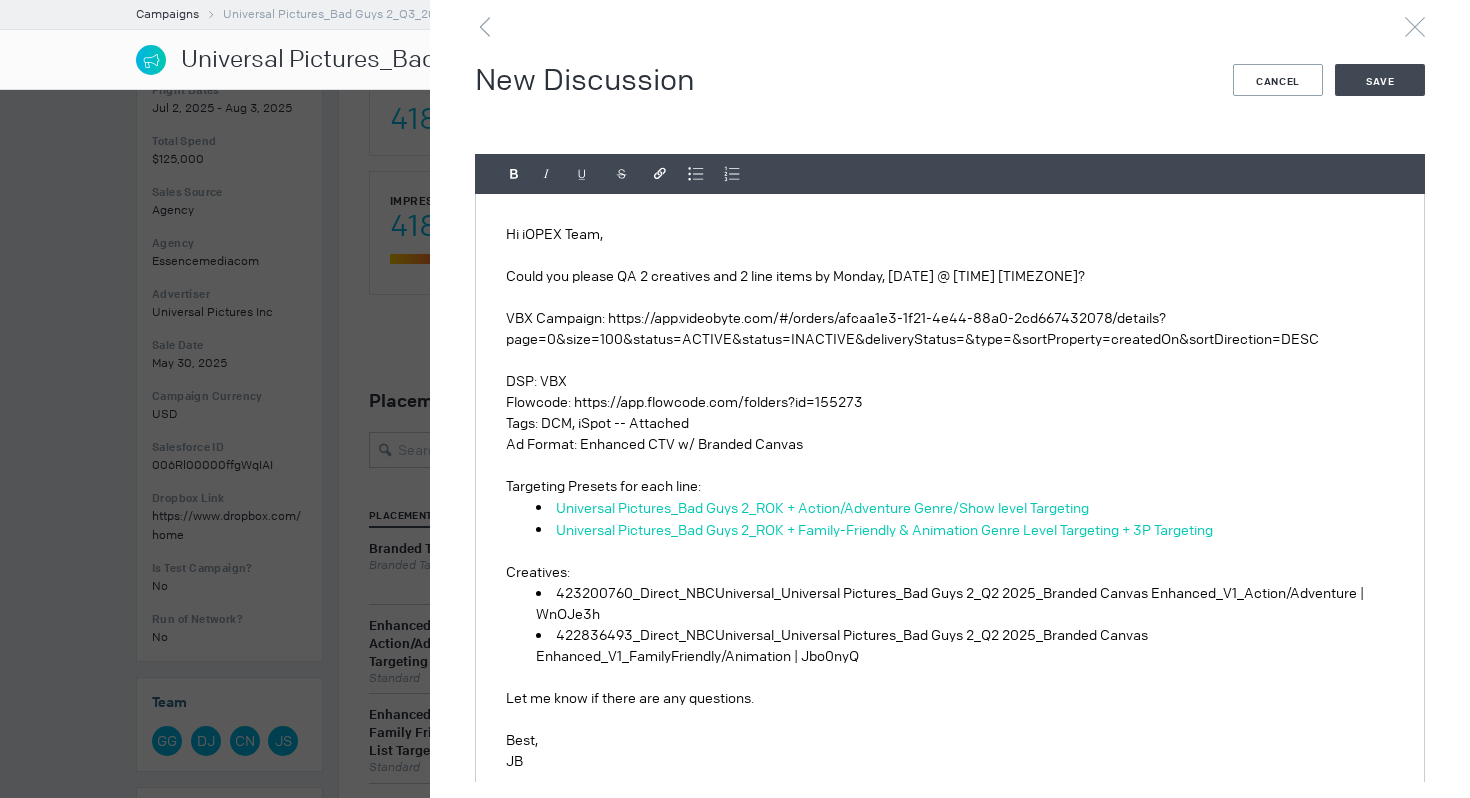 click on "423200760_Direct_NBCUniversal_Universal Pictures_Bad Guys 2_Q2 2025_Branded Canvas Enhanced_V1_Action/Adventure | WnOJe3h" at bounding box center [965, 508] 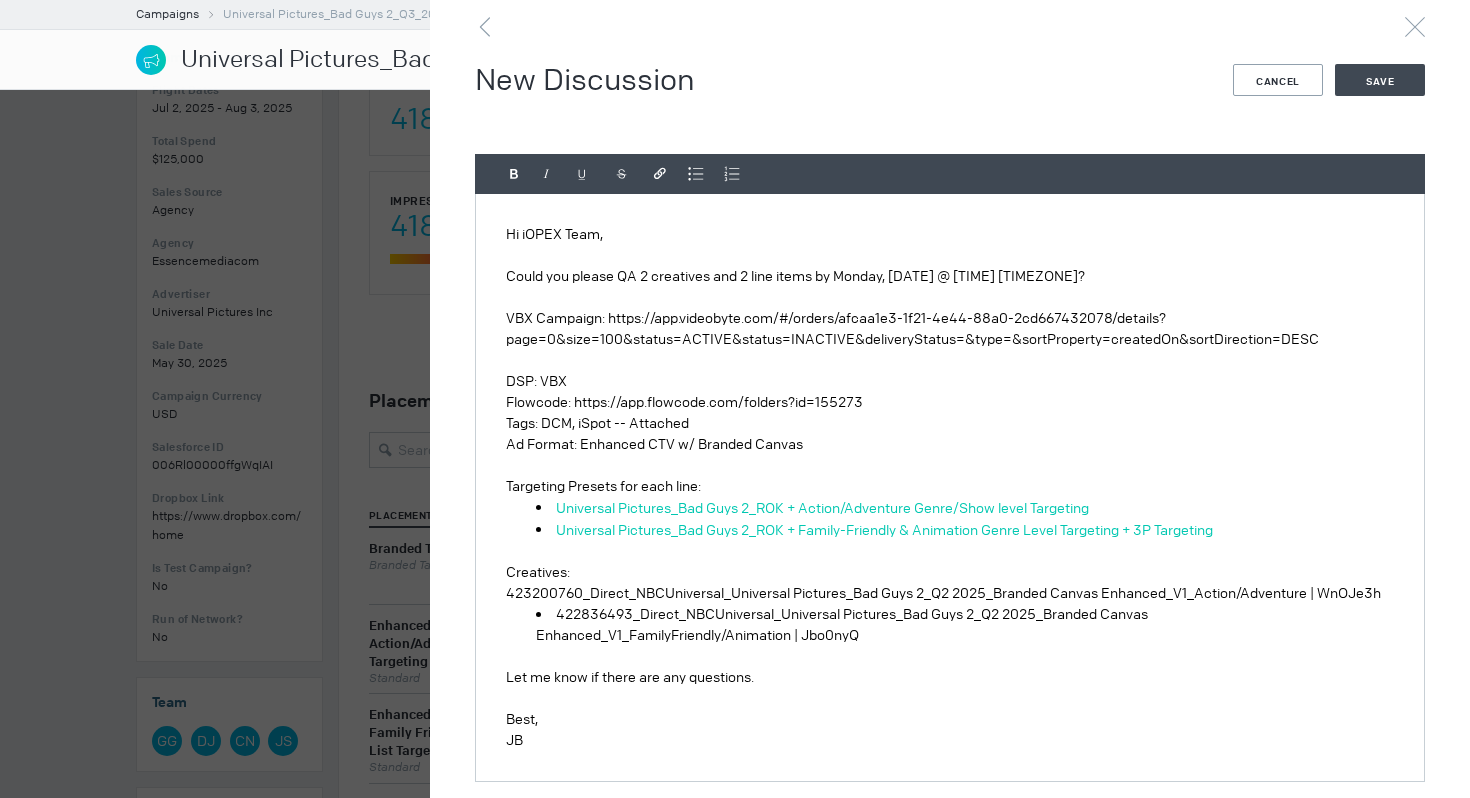 click on "423200760_Direct_NBCUniversal_Universal Pictures_Bad Guys 2_Q2 2025_Branded Canvas Enhanced_V1_Action/Adventure | WnOJe3h" at bounding box center (950, 593) 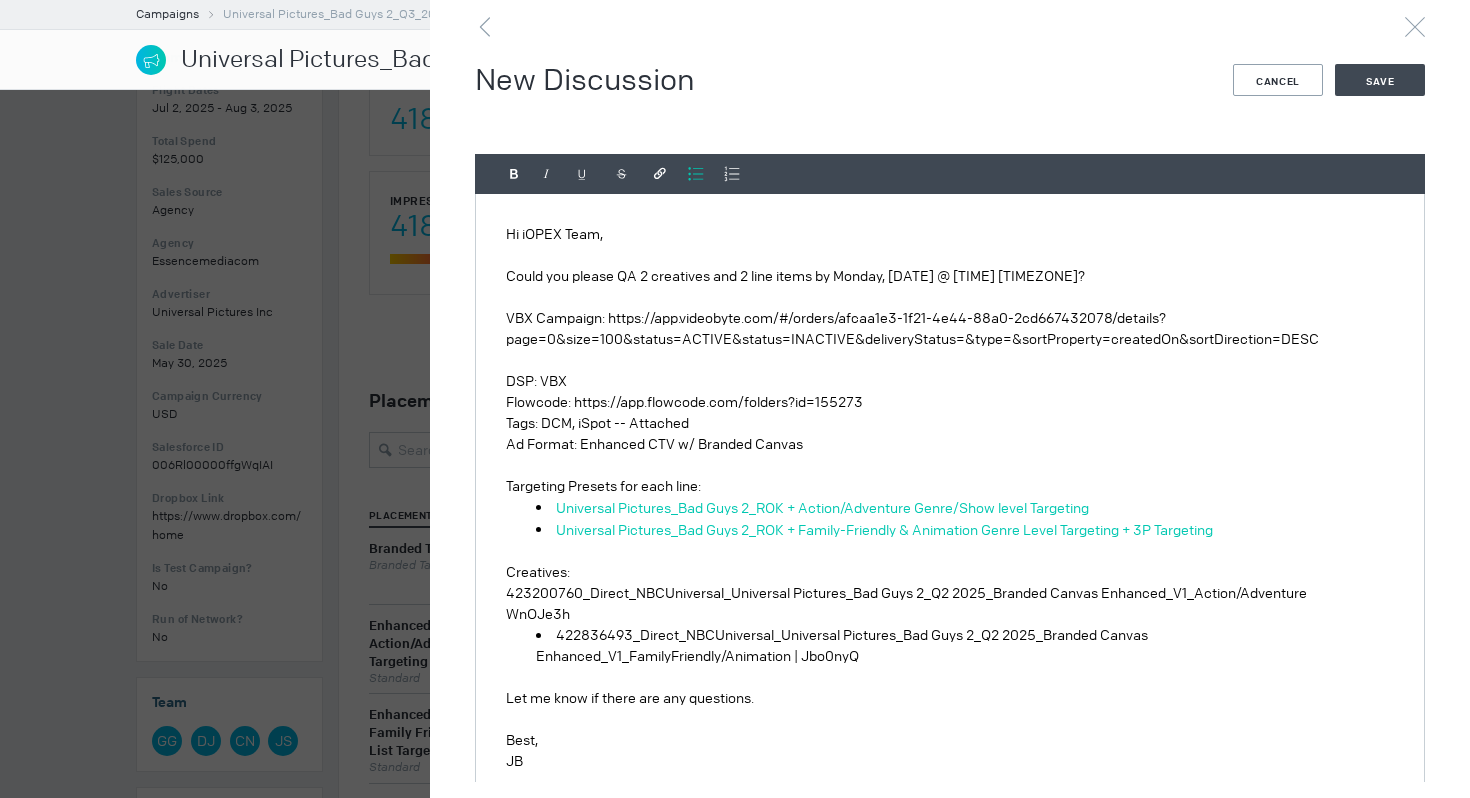 click at bounding box center (696, 174) 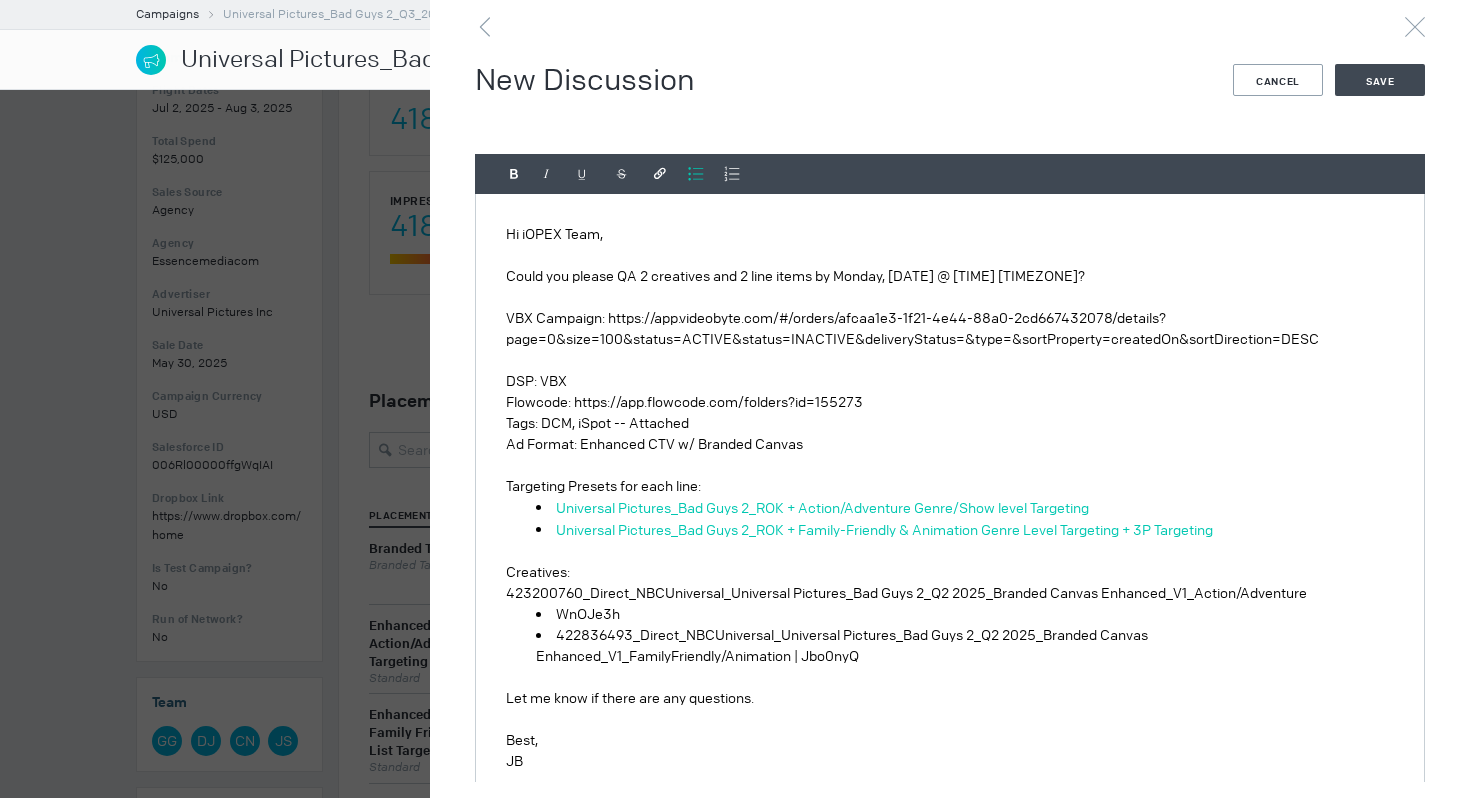click on "422836493_Direct_NBCUniversal_Universal Pictures_Bad Guys 2_Q2 2025_Branded Canvas Enhanced_V1_FamilyFriendly/Animation | Jbo0nyQ" at bounding box center (965, 530) 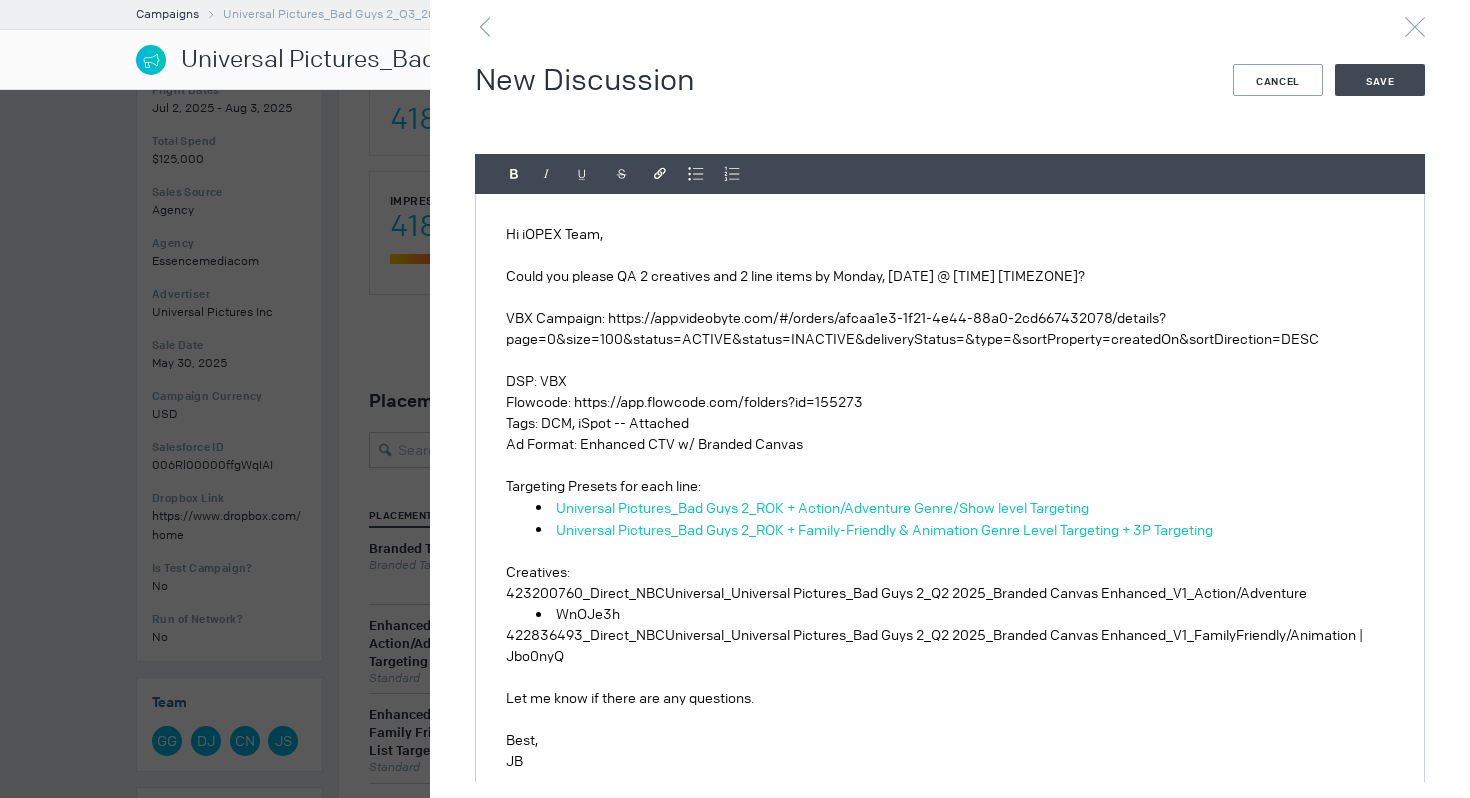 click on "422836493_Direct_NBCUniversal_Universal Pictures_Bad Guys 2_Q2 2025_Branded Canvas Enhanced_V1_FamilyFriendly/Animation | Jbo0nyQ" at bounding box center [950, 646] 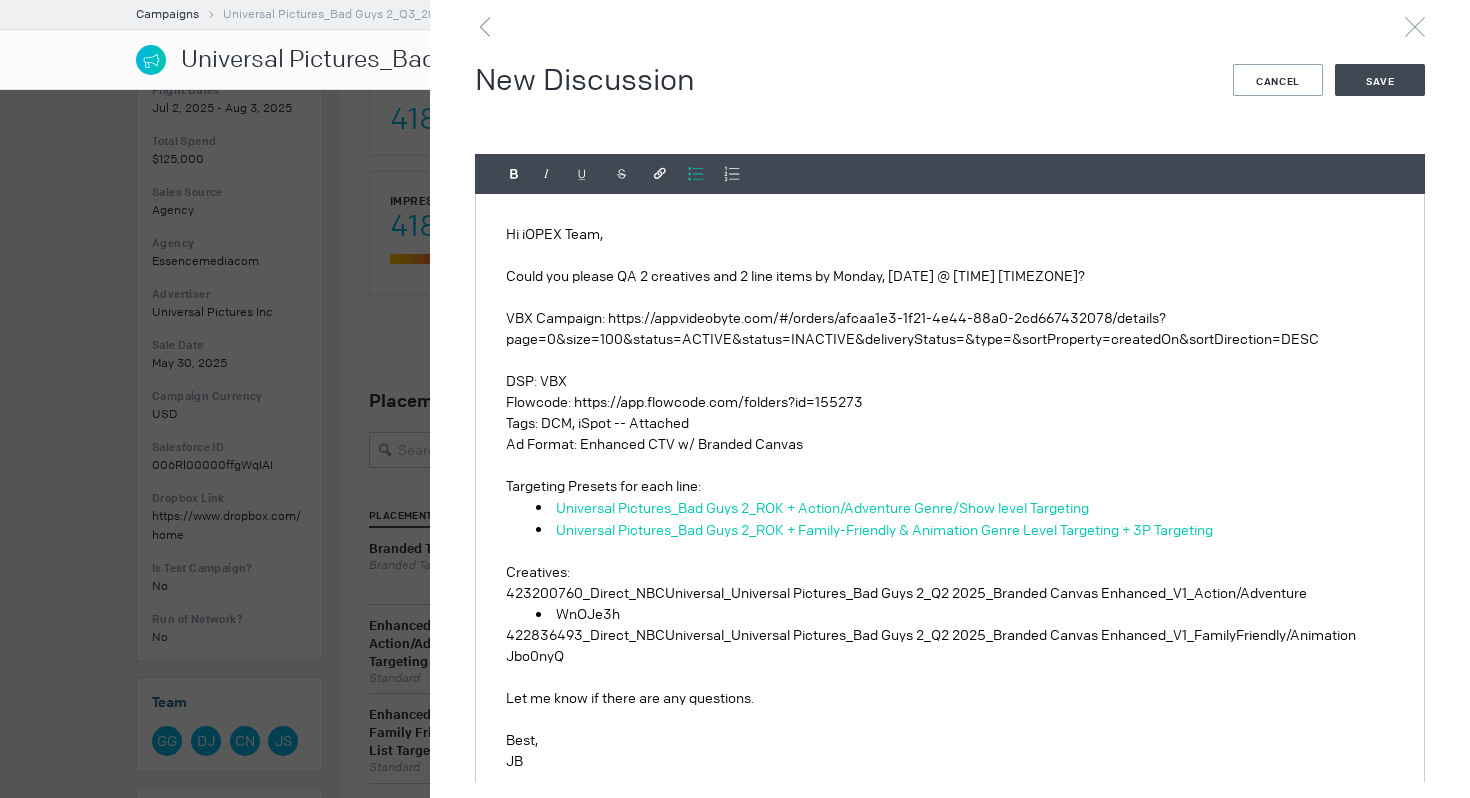 click at bounding box center [696, 174] 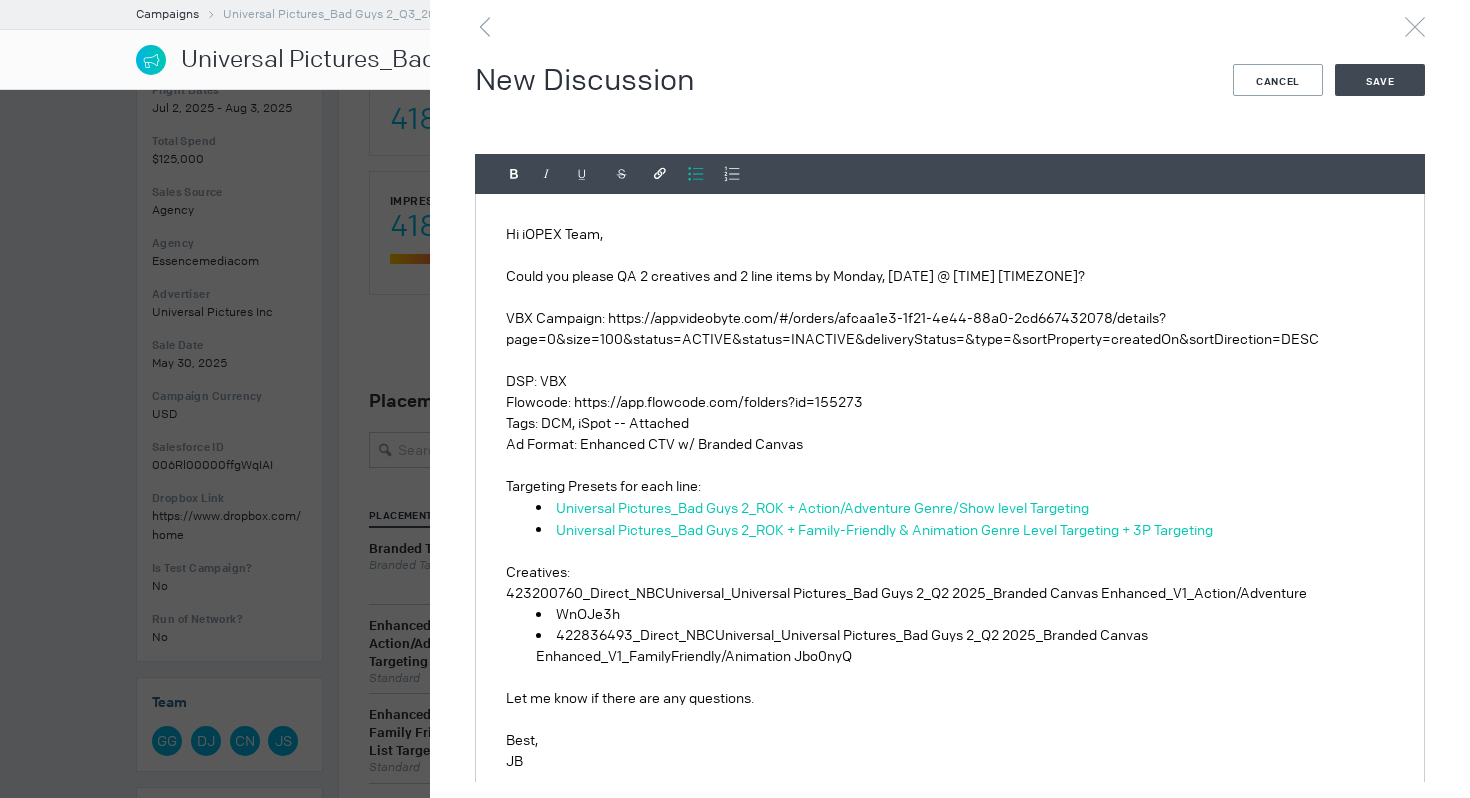 click at bounding box center [696, 174] 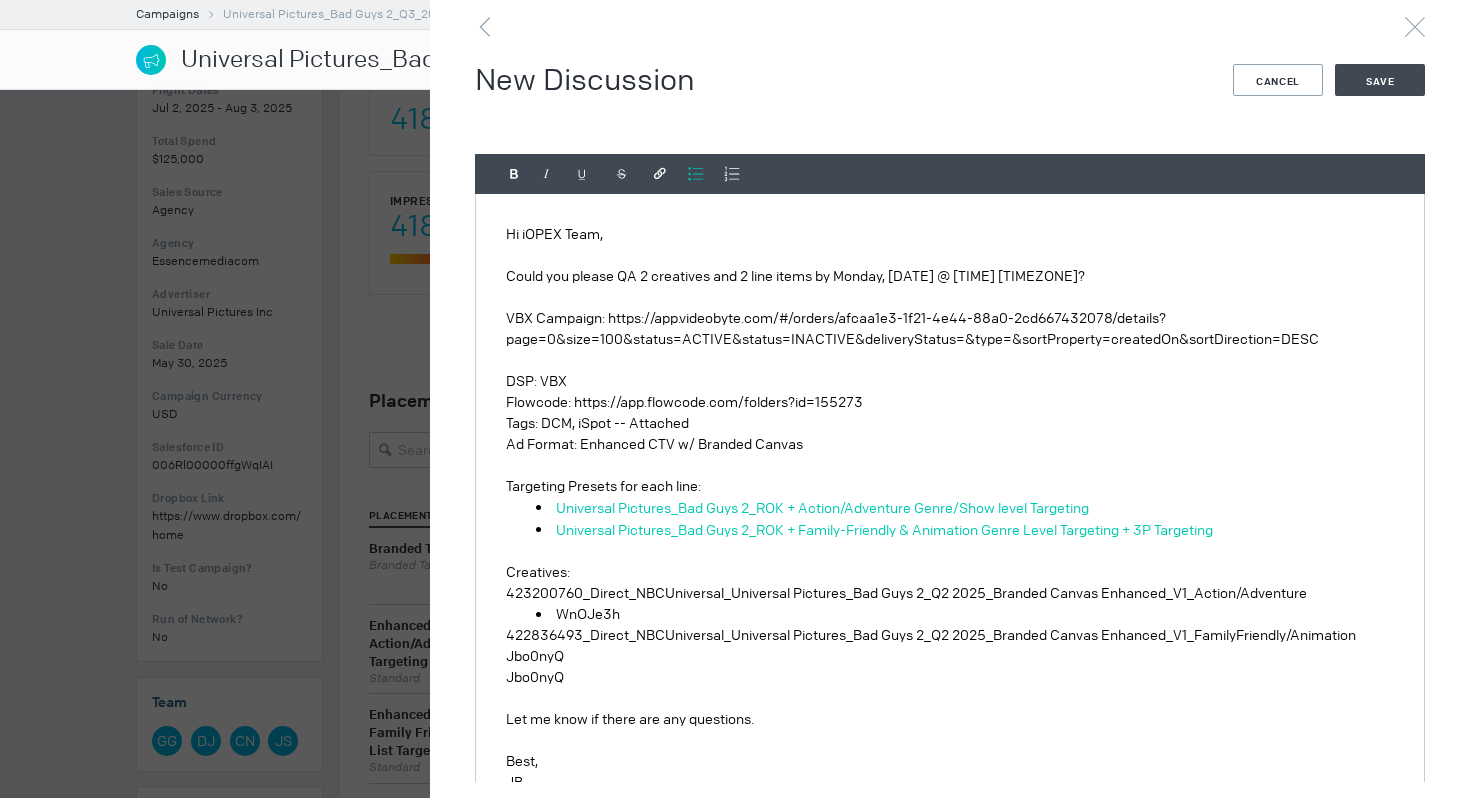 click at bounding box center (696, 174) 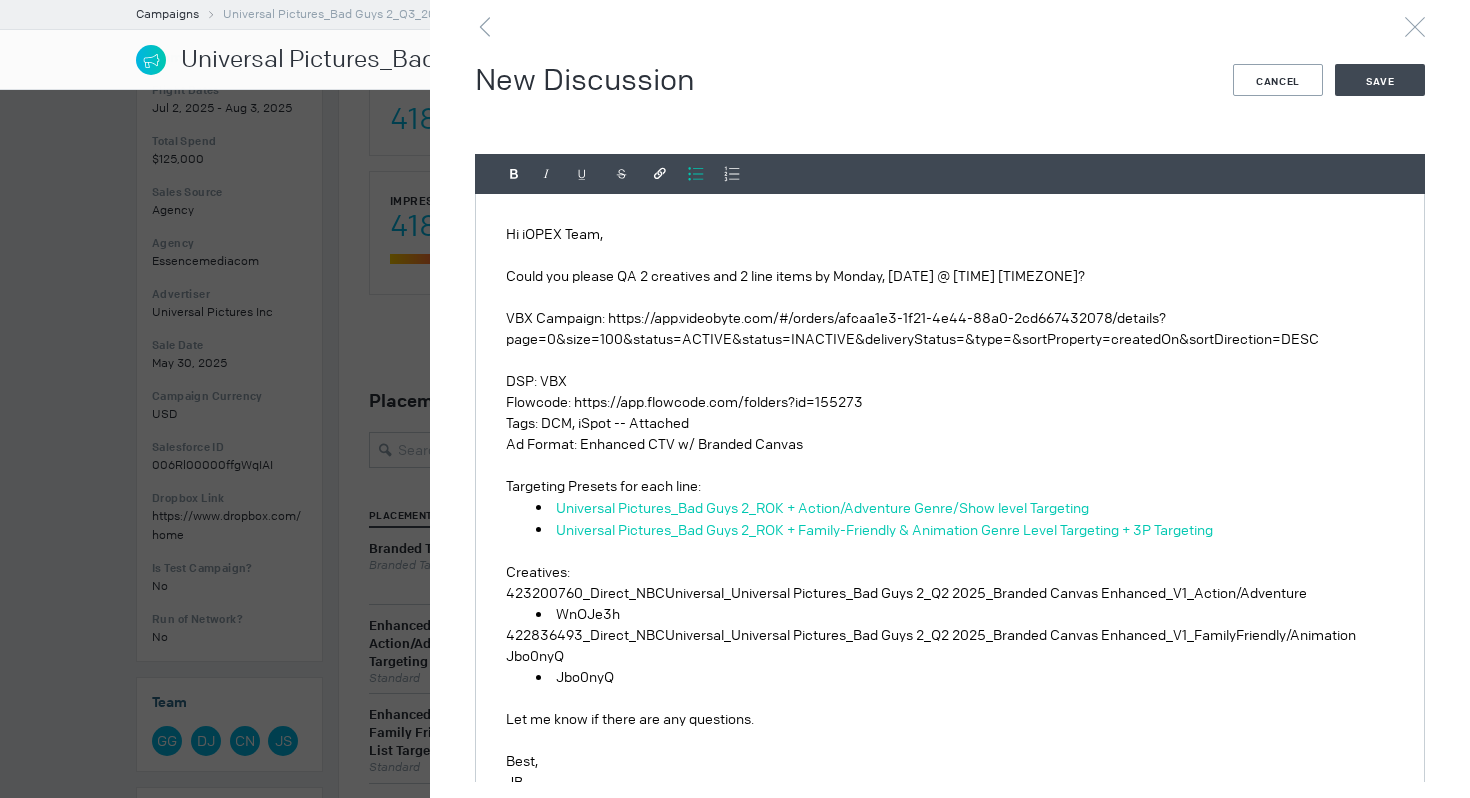 click on "Jbo0nyQ" at bounding box center [965, 508] 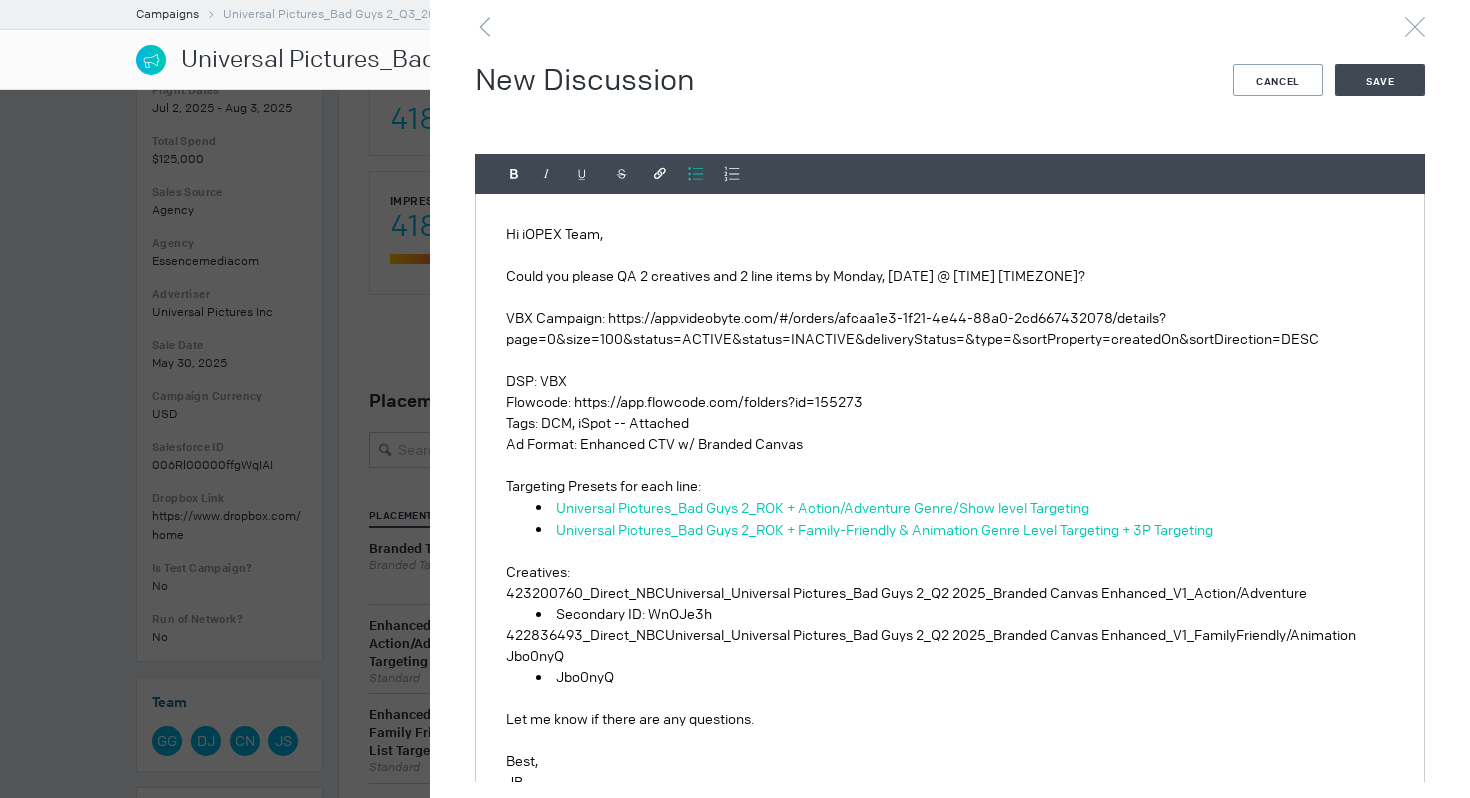click on "Jbo0nyQ" at bounding box center [965, 508] 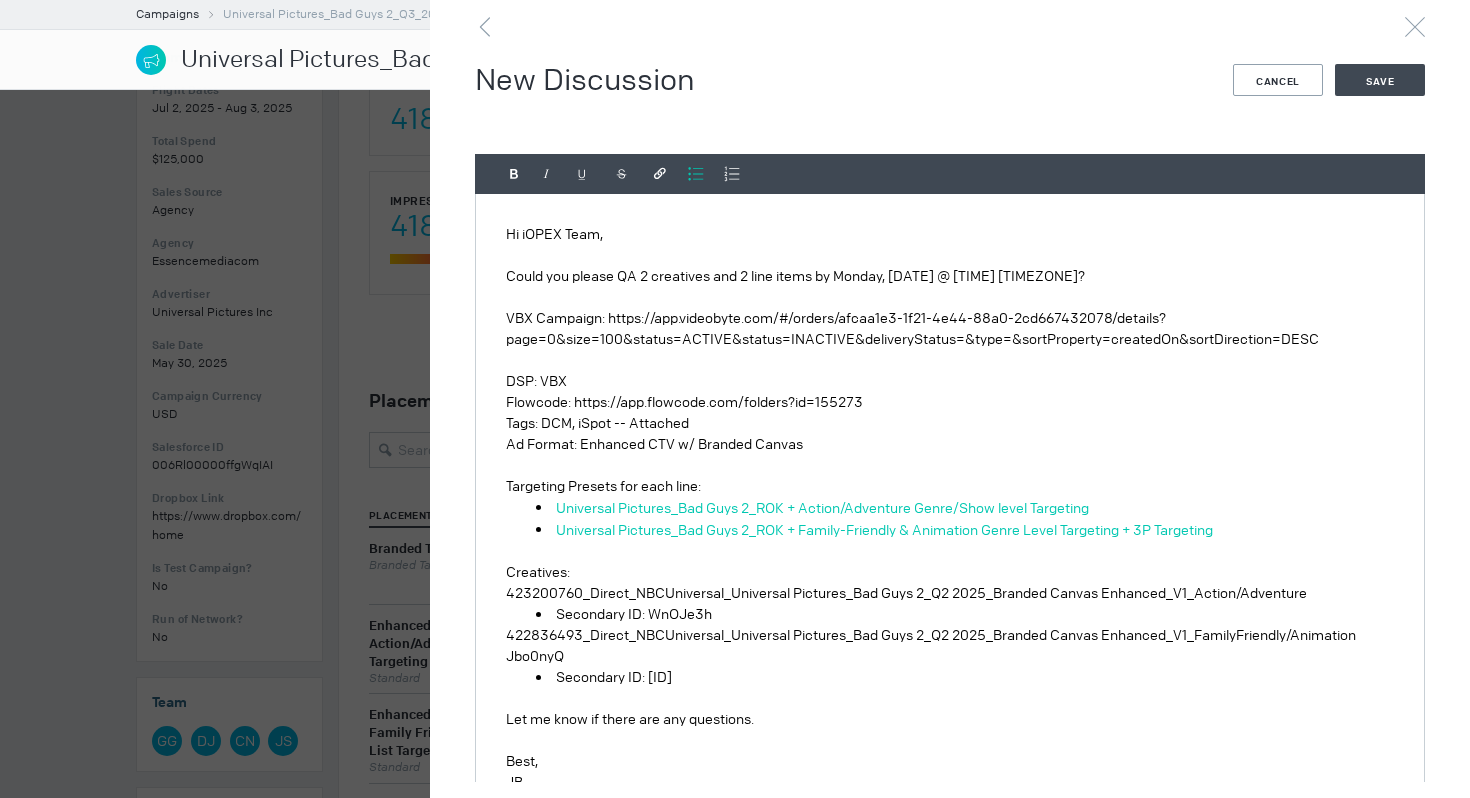 click on "Secondary ID: [ID]" at bounding box center [965, 508] 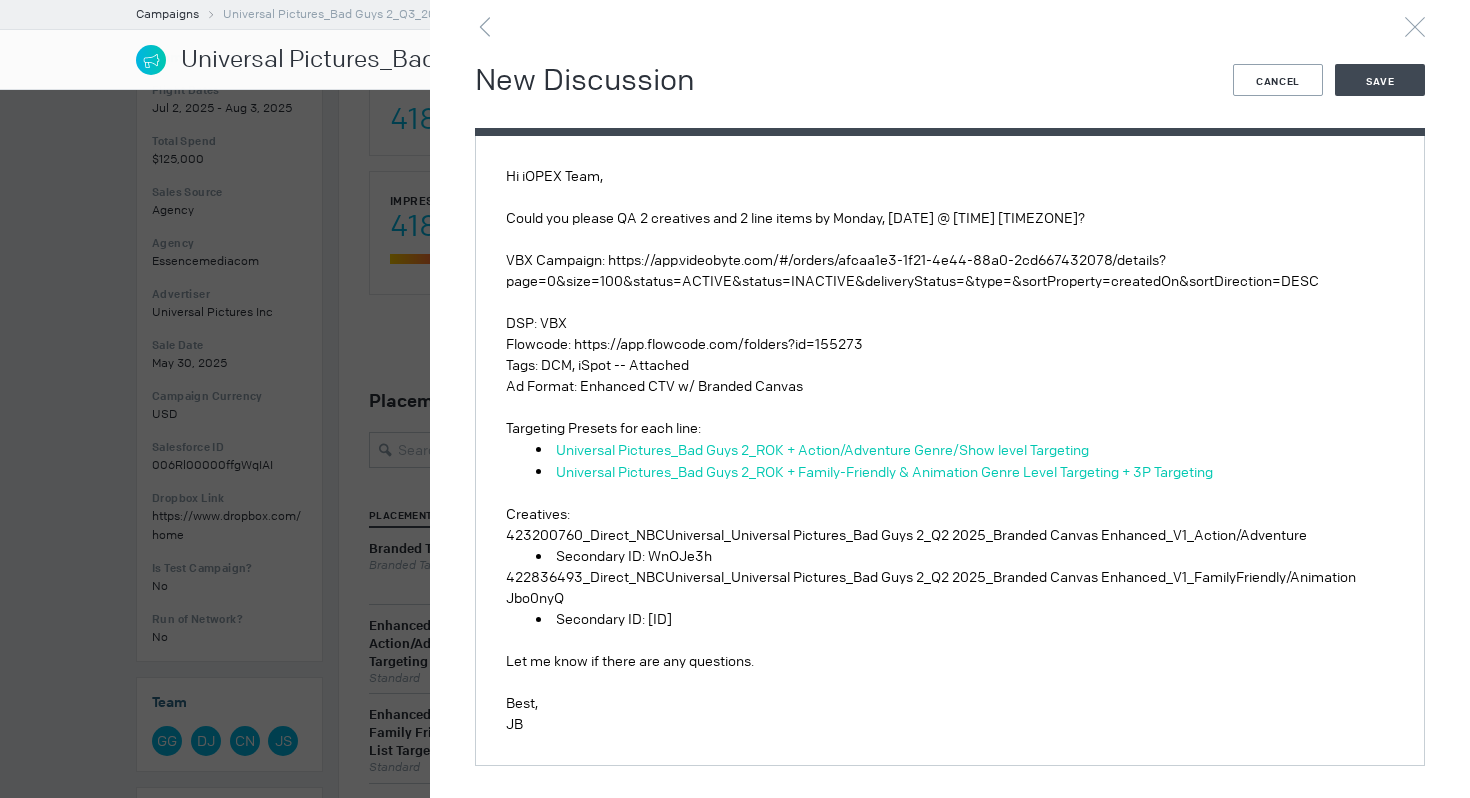 scroll, scrollTop: 100, scrollLeft: 0, axis: vertical 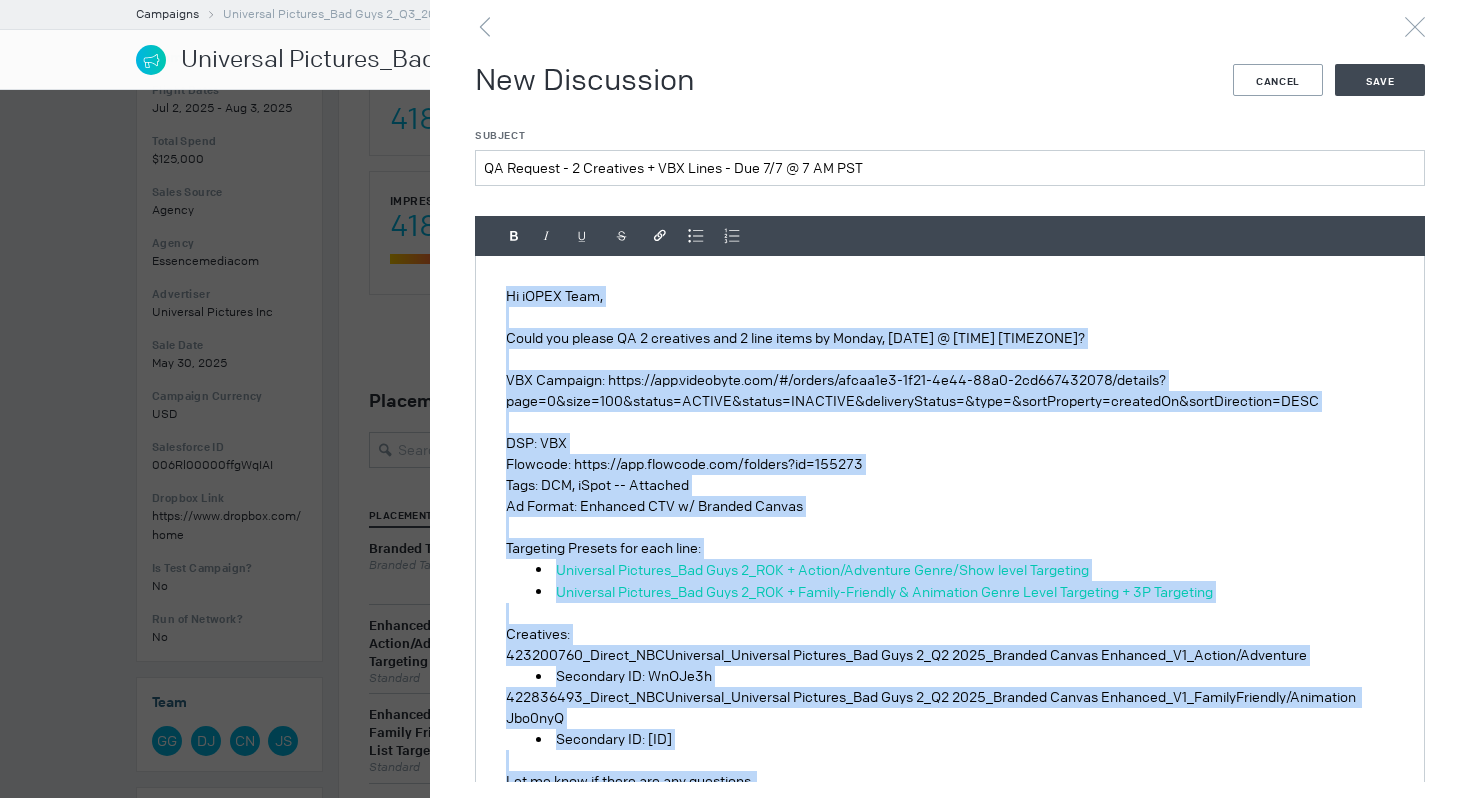 drag, startPoint x: 586, startPoint y: 665, endPoint x: 467, endPoint y: 117, distance: 560.7718 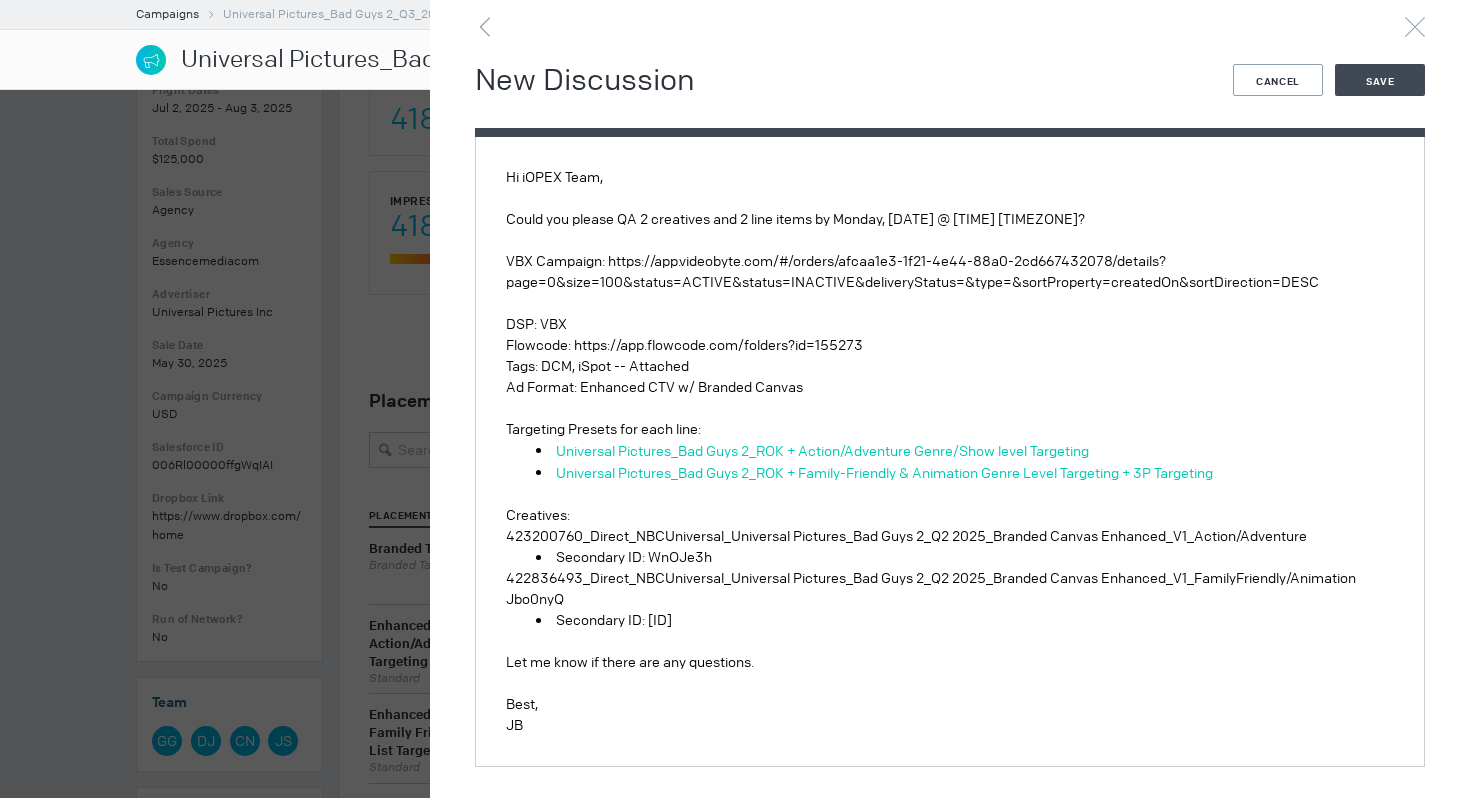 scroll, scrollTop: 121, scrollLeft: 0, axis: vertical 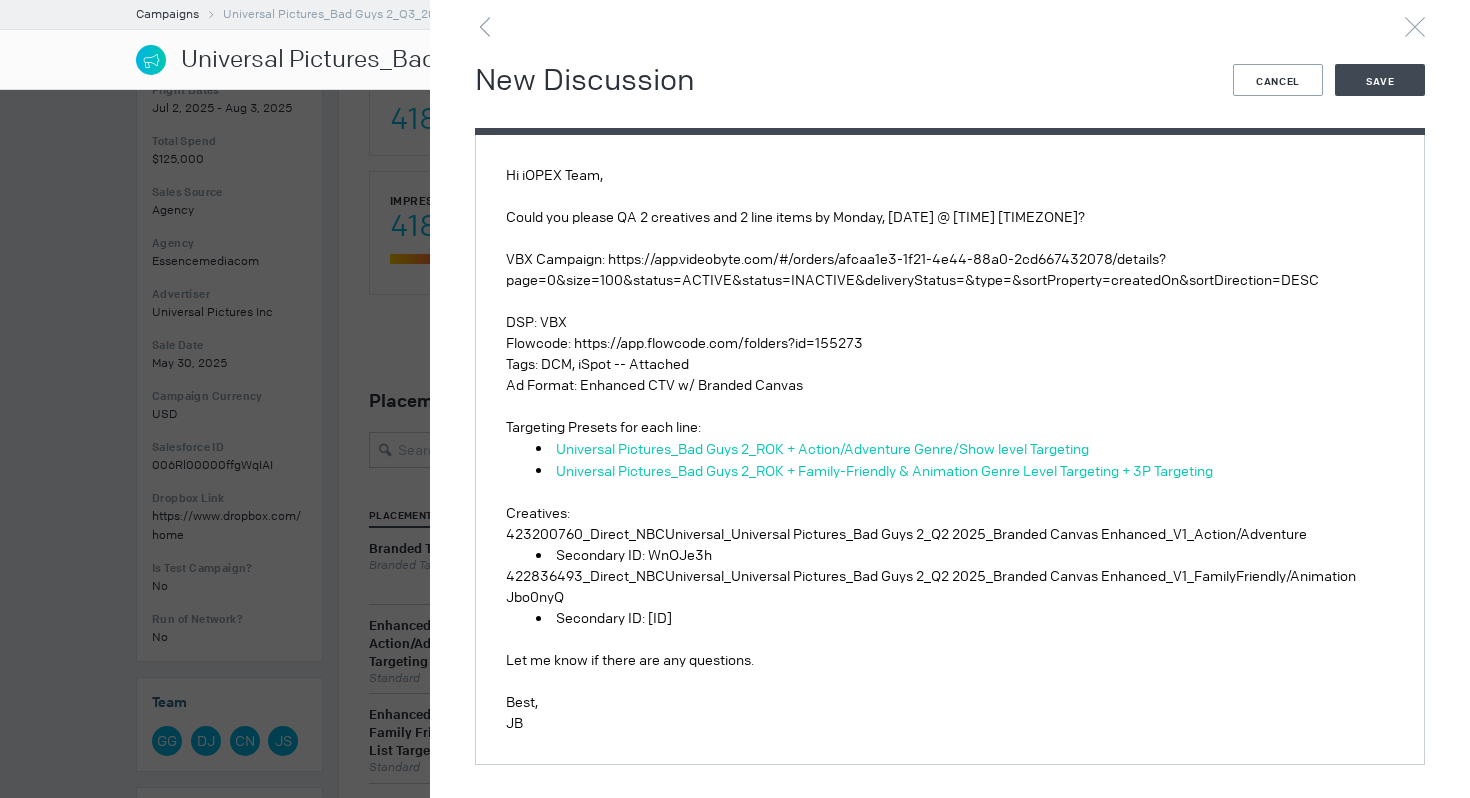 click on "Creatives:" at bounding box center [950, 513] 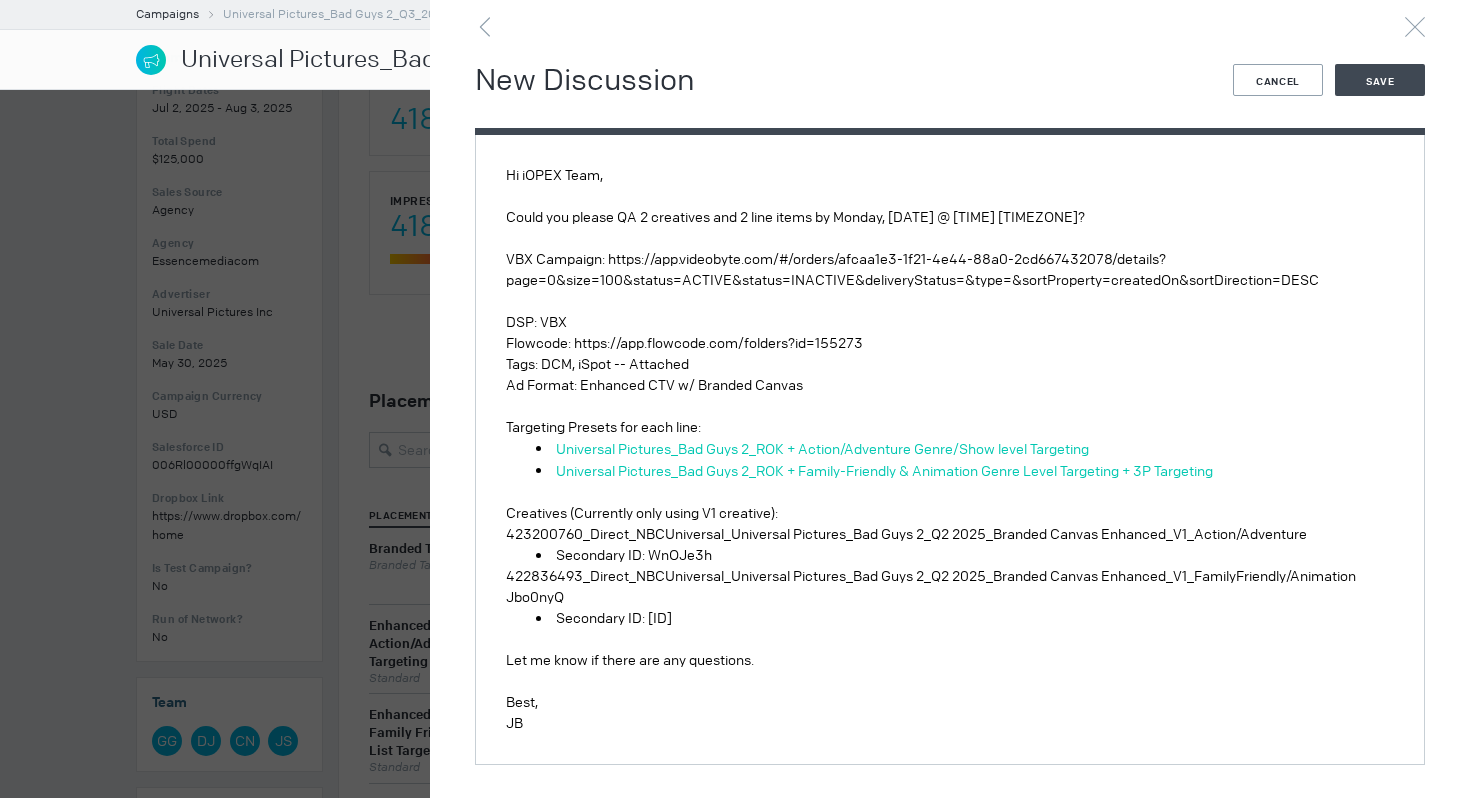 click on "Let me know if there are any questions." at bounding box center [950, 660] 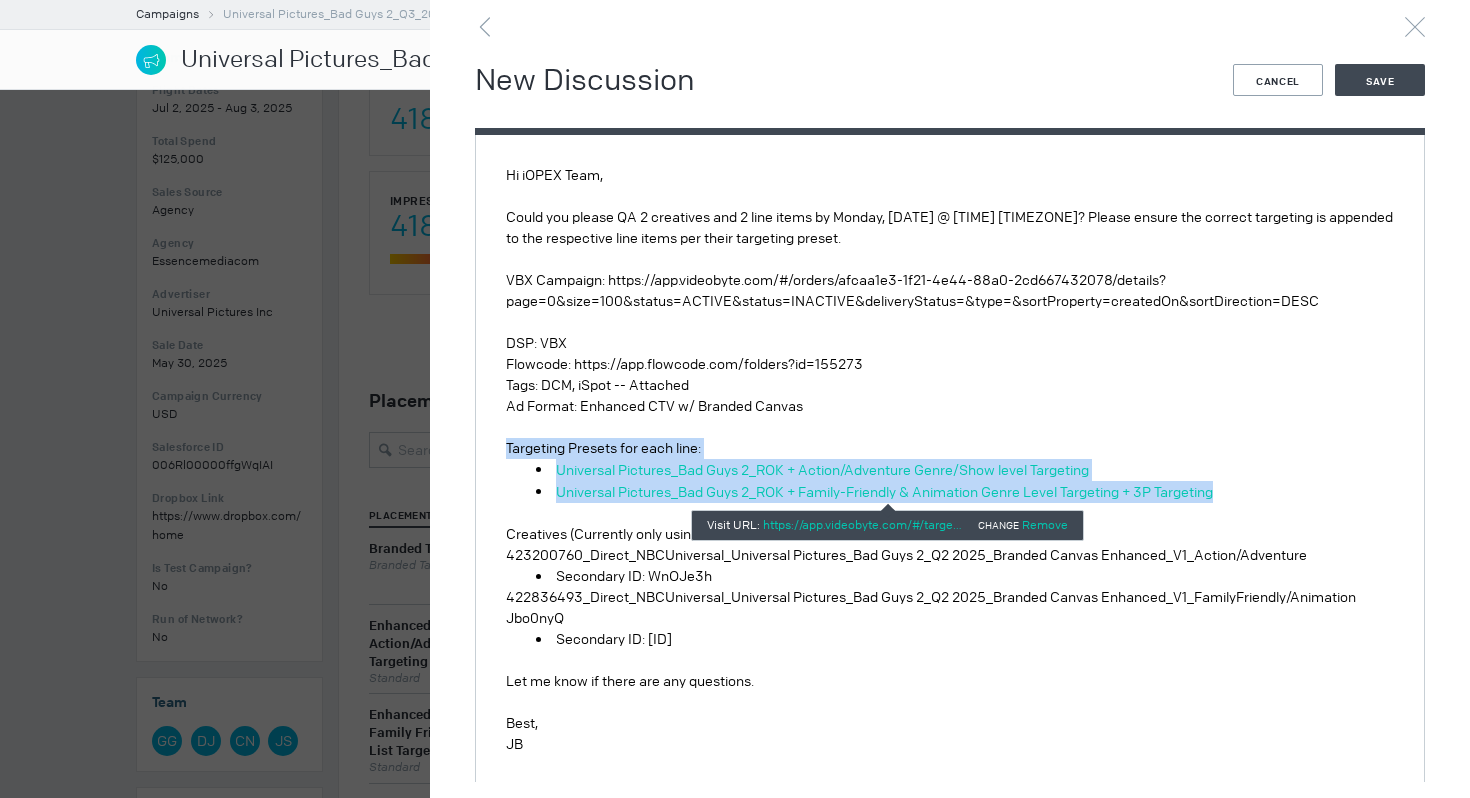 drag, startPoint x: 1282, startPoint y: 492, endPoint x: 487, endPoint y: 454, distance: 795.90765 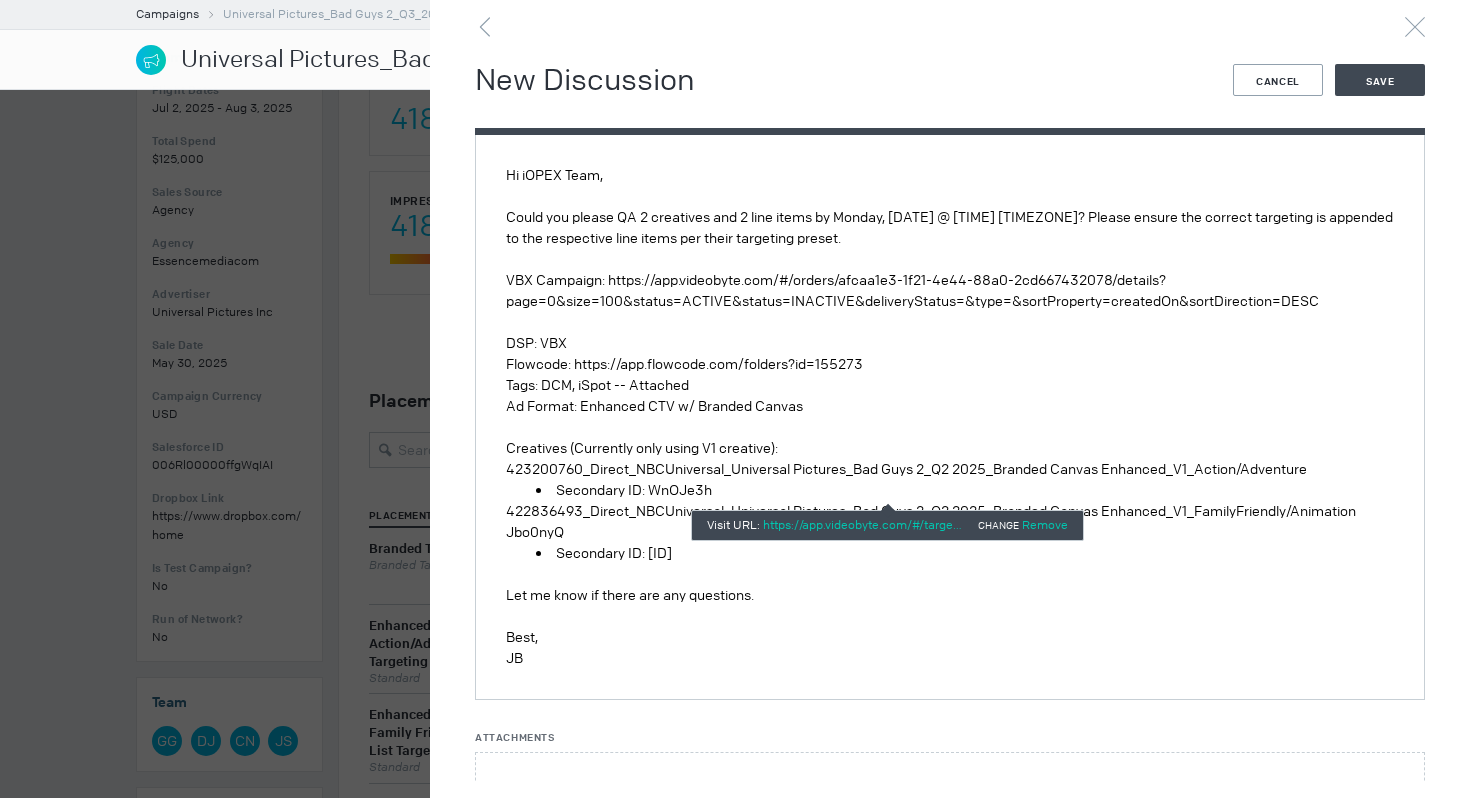 click on "Could you please QA 2 creatives and 2 line items by Monday, [DATE] @ [TIME] [TIMEZONE]? Please ensure the correct targeting is appended to the respective line items per their targeting preset." at bounding box center [950, 228] 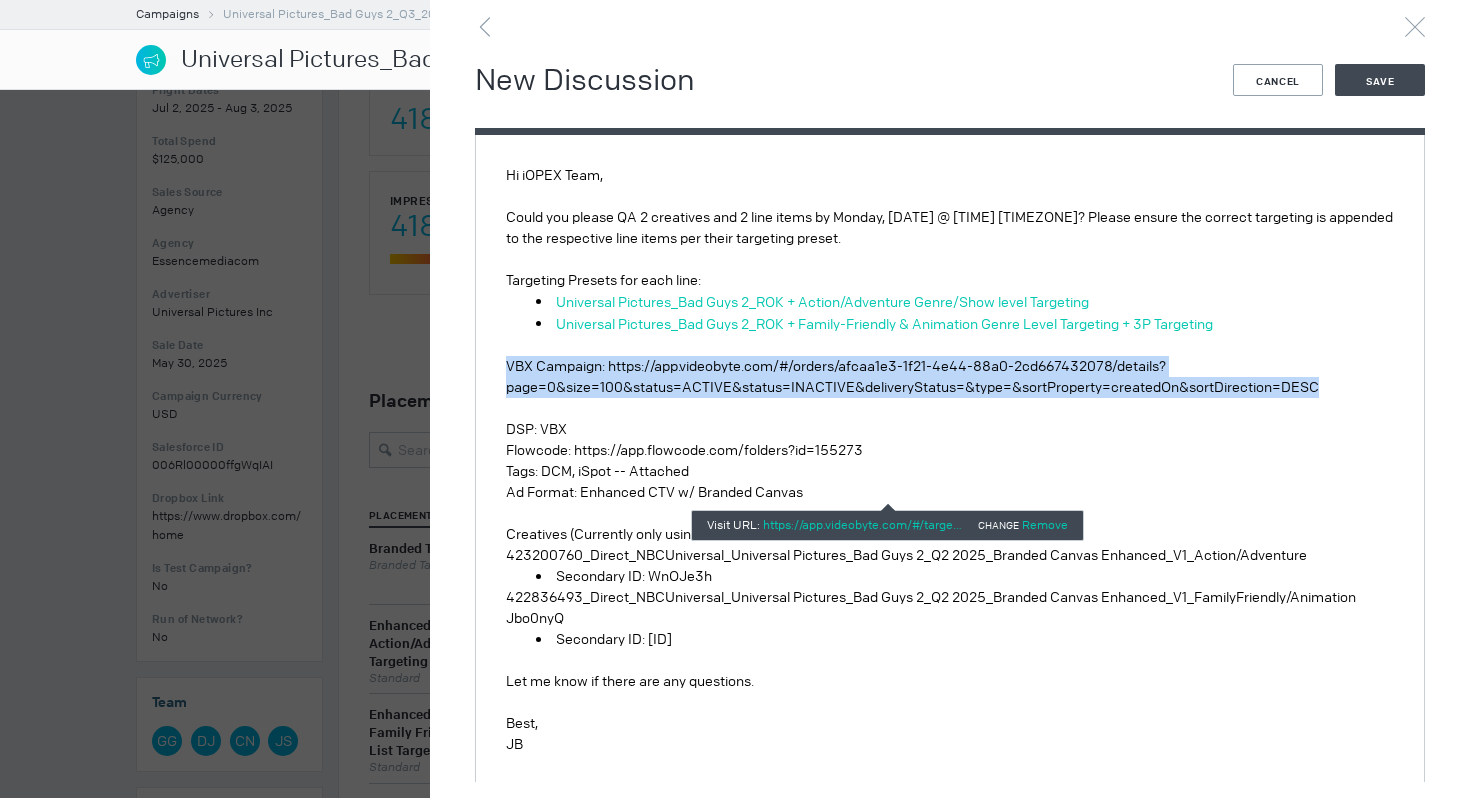 drag, startPoint x: 1333, startPoint y: 388, endPoint x: 458, endPoint y: 357, distance: 875.54895 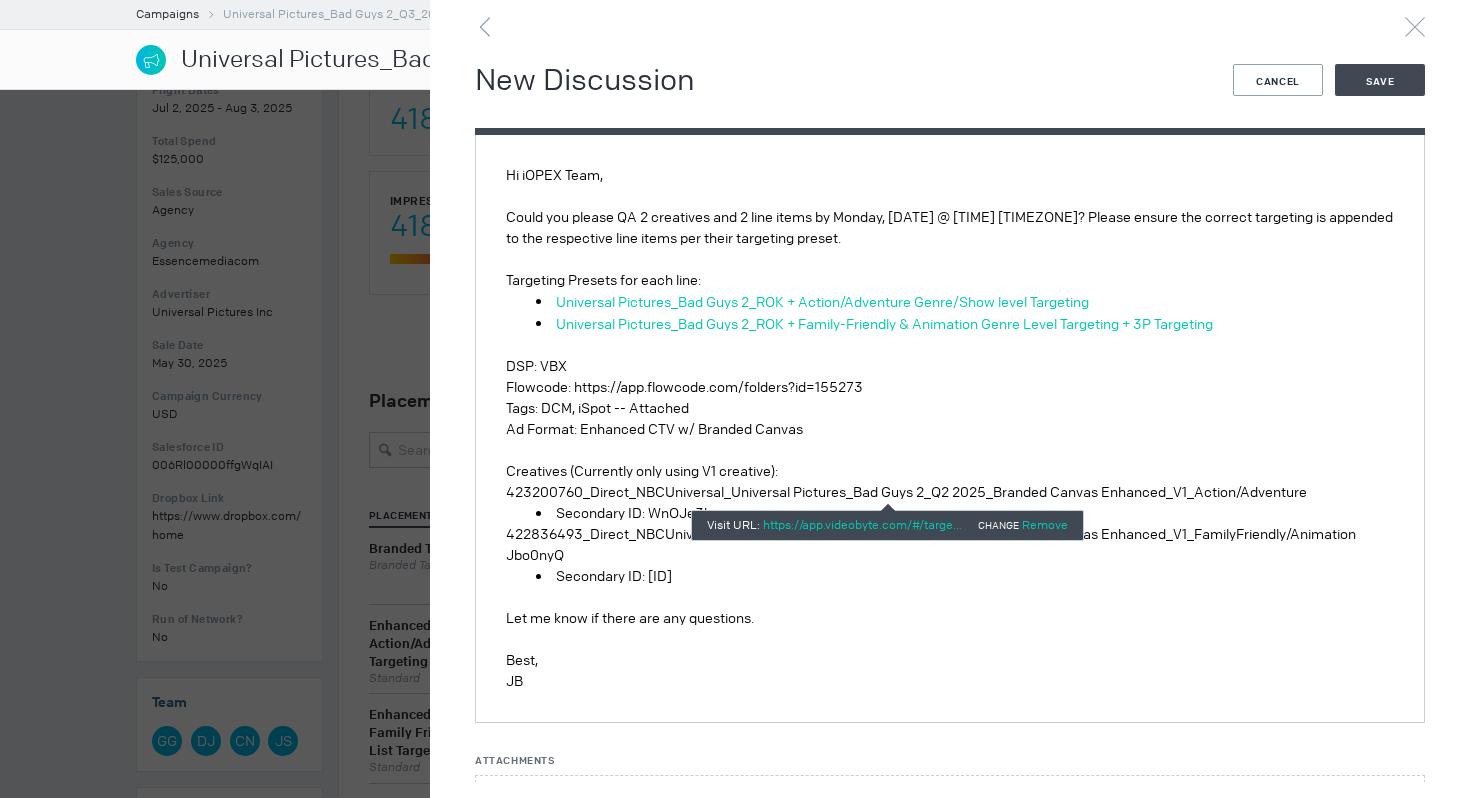 click on "Could you please QA 2 creatives and 2 line items by Monday, [DATE] @ [TIME] [TIMEZONE]? Please ensure the correct targeting is appended to the respective line items per their targeting preset." at bounding box center [950, 228] 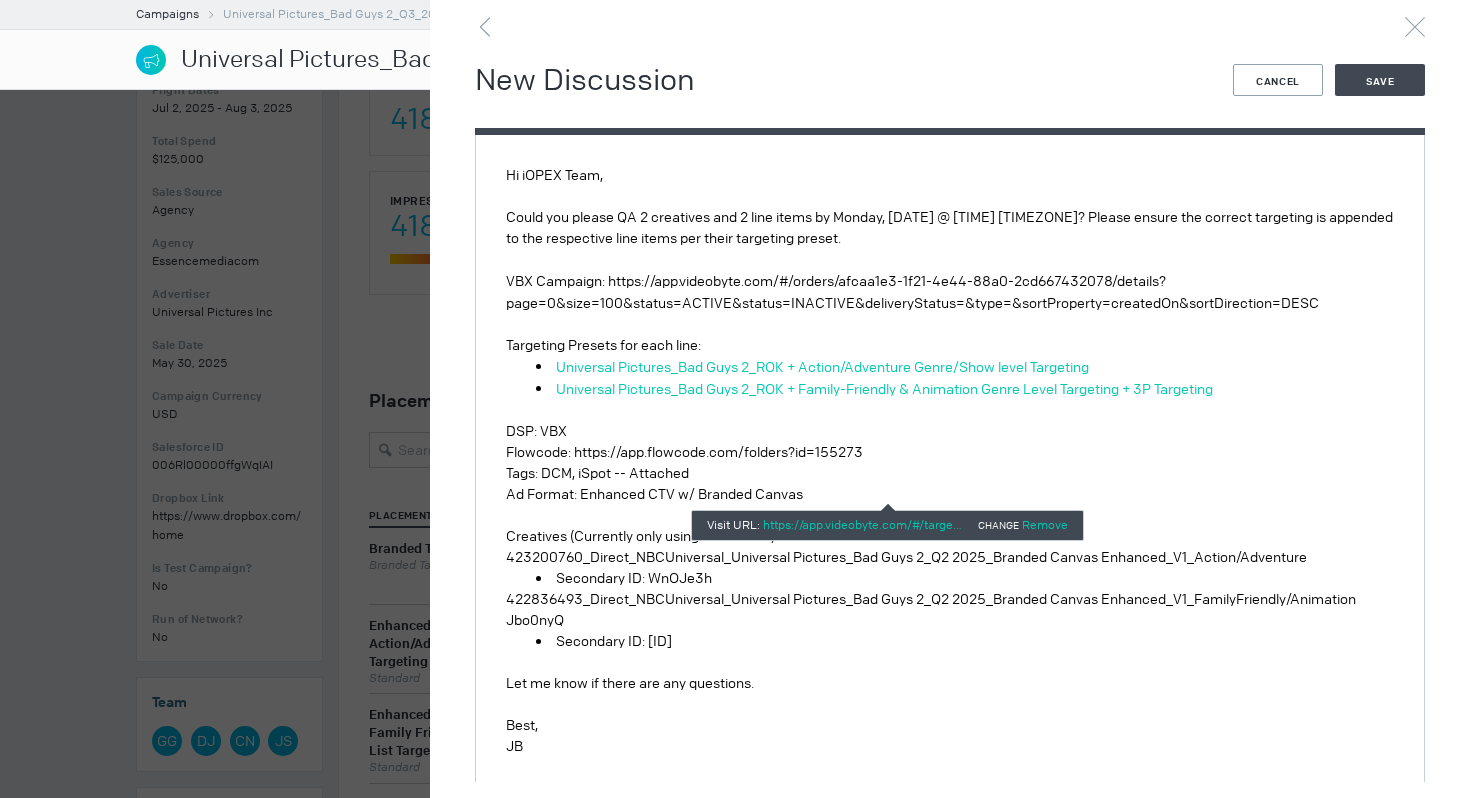 click on "Ad Format: Enhanced CTV w/ Branded Canvas" at bounding box center [950, 494] 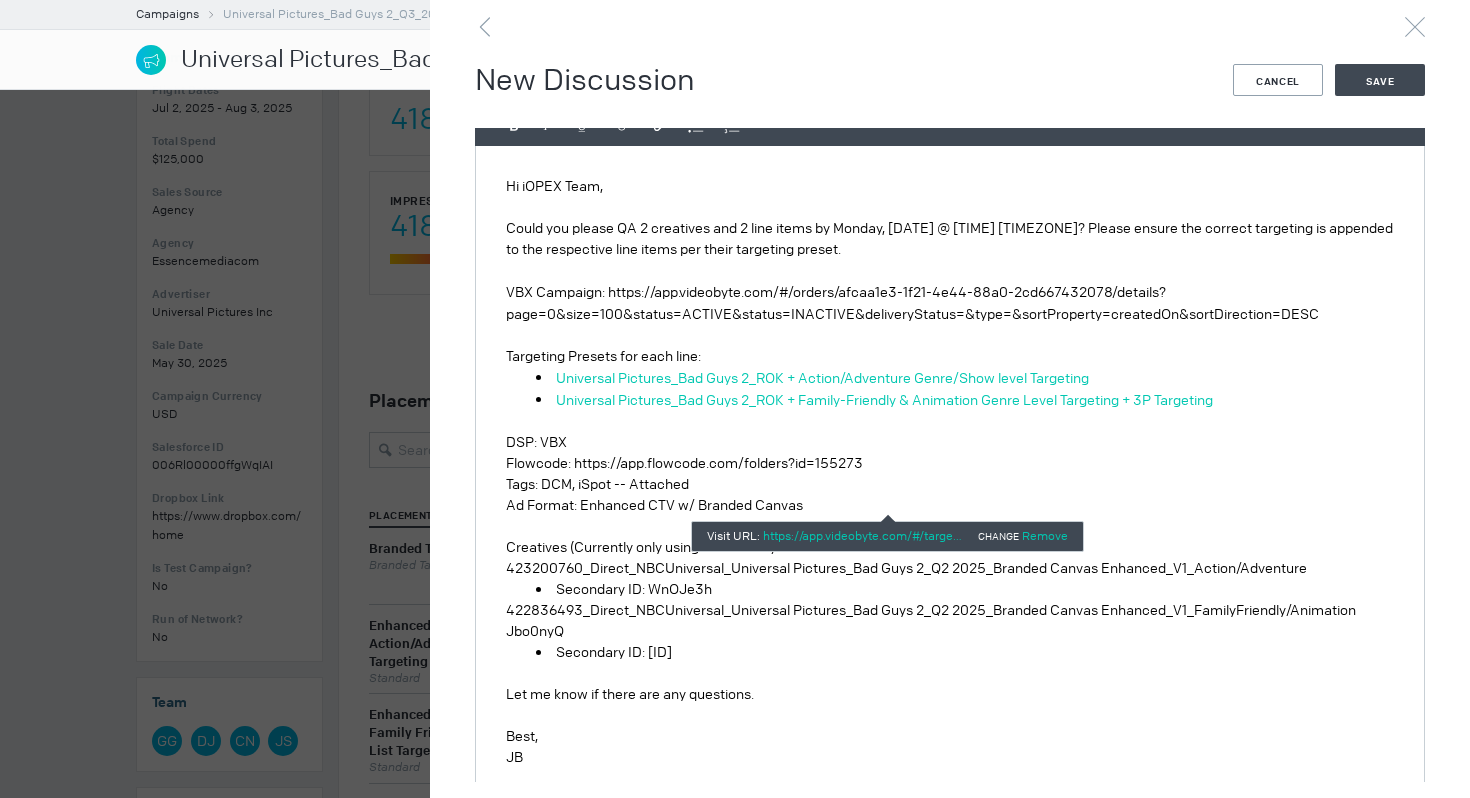 scroll, scrollTop: 0, scrollLeft: 0, axis: both 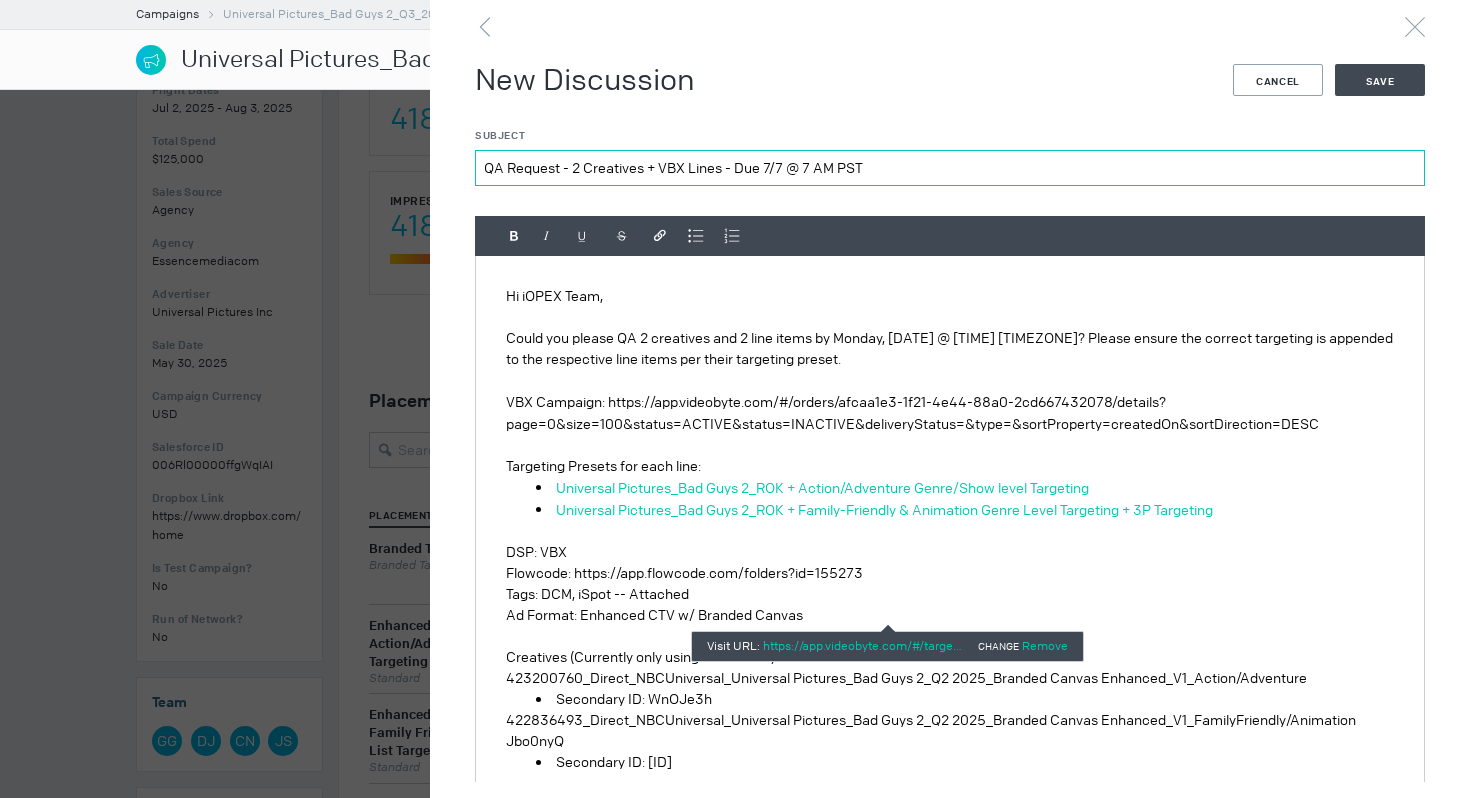 click on "QA Request - 2 Creatives + VBX Lines - Due 7/7 @ 7 AM PST" at bounding box center [950, 168] 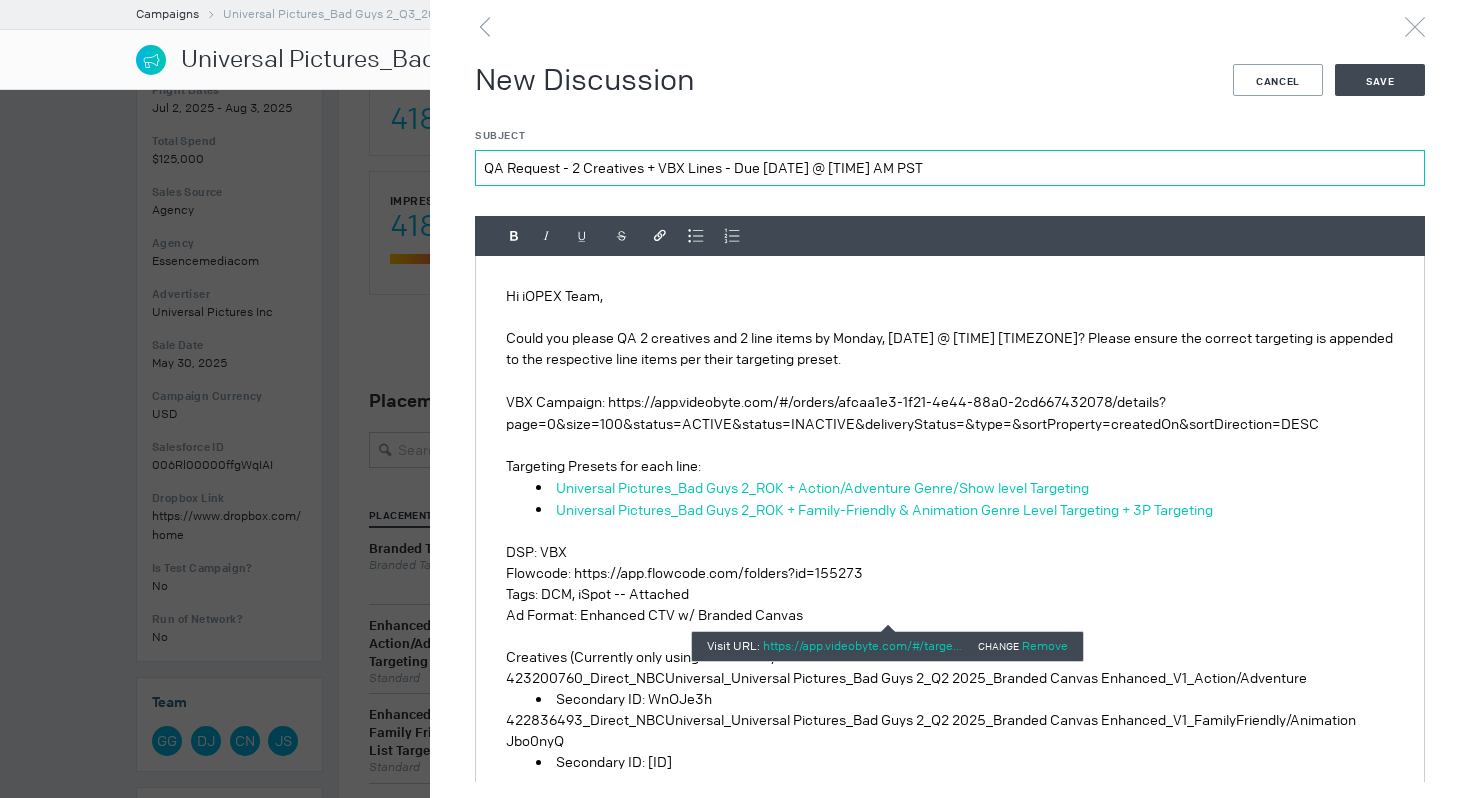 type on "QA Request - 2 Creatives + VBX Lines - Due [DATE] @ [TIME] AM PST" 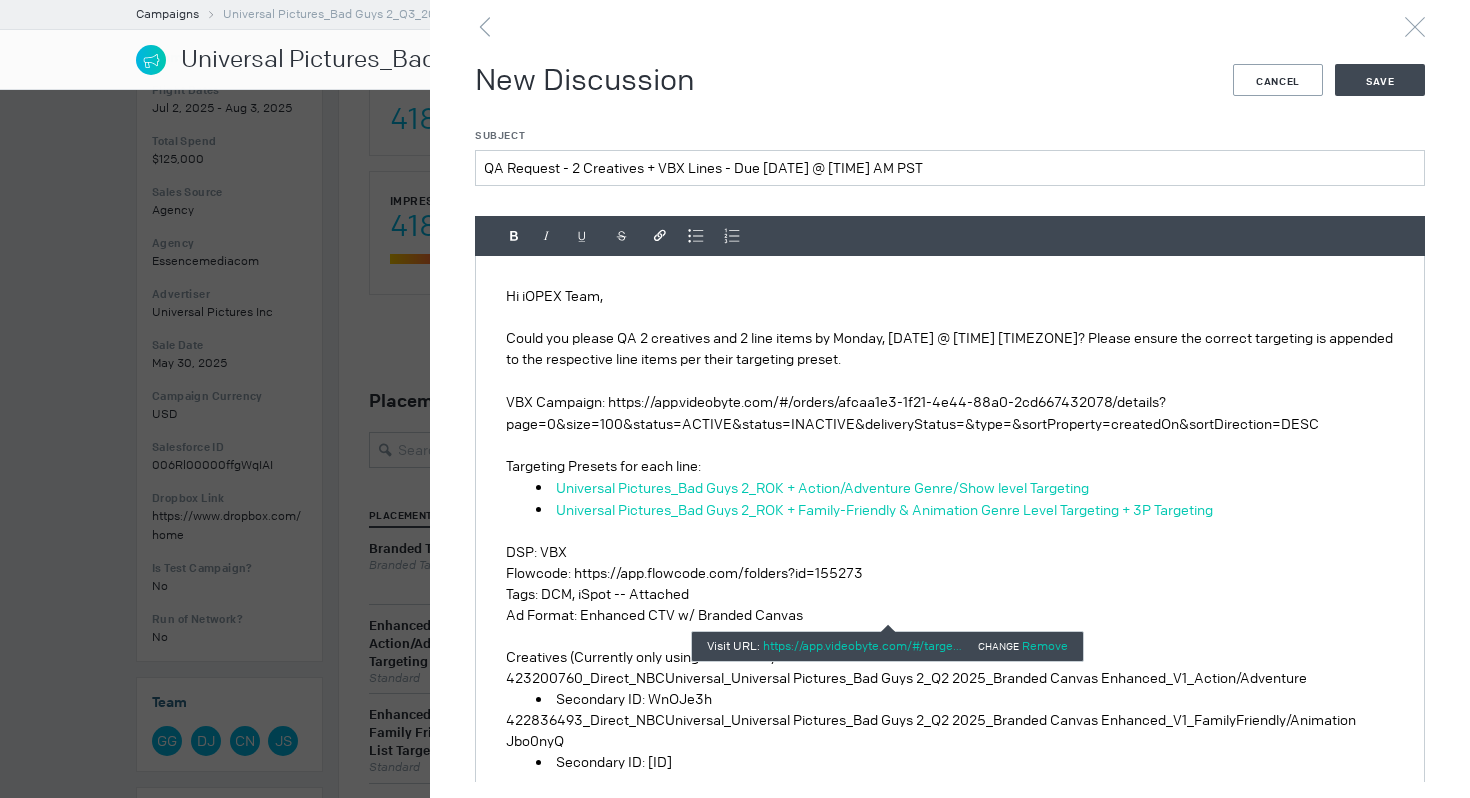 click on "Could you please QA 2 creatives and 2 line items by Monday, [DATE] @ [TIME] [TIMEZONE]? Please ensure the correct targeting is appended to the respective line items per their targeting preset." at bounding box center [950, 349] 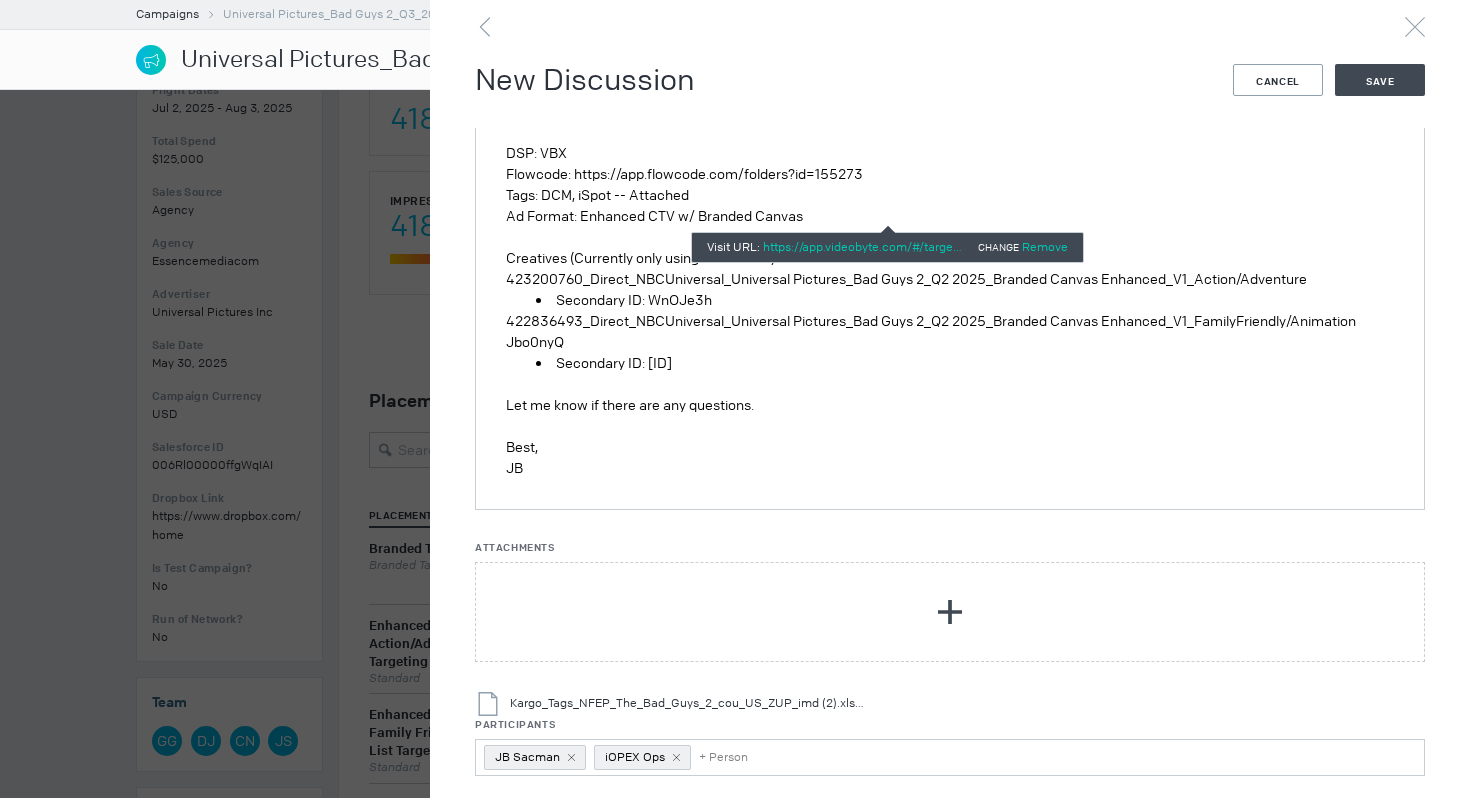 scroll, scrollTop: 0, scrollLeft: 0, axis: both 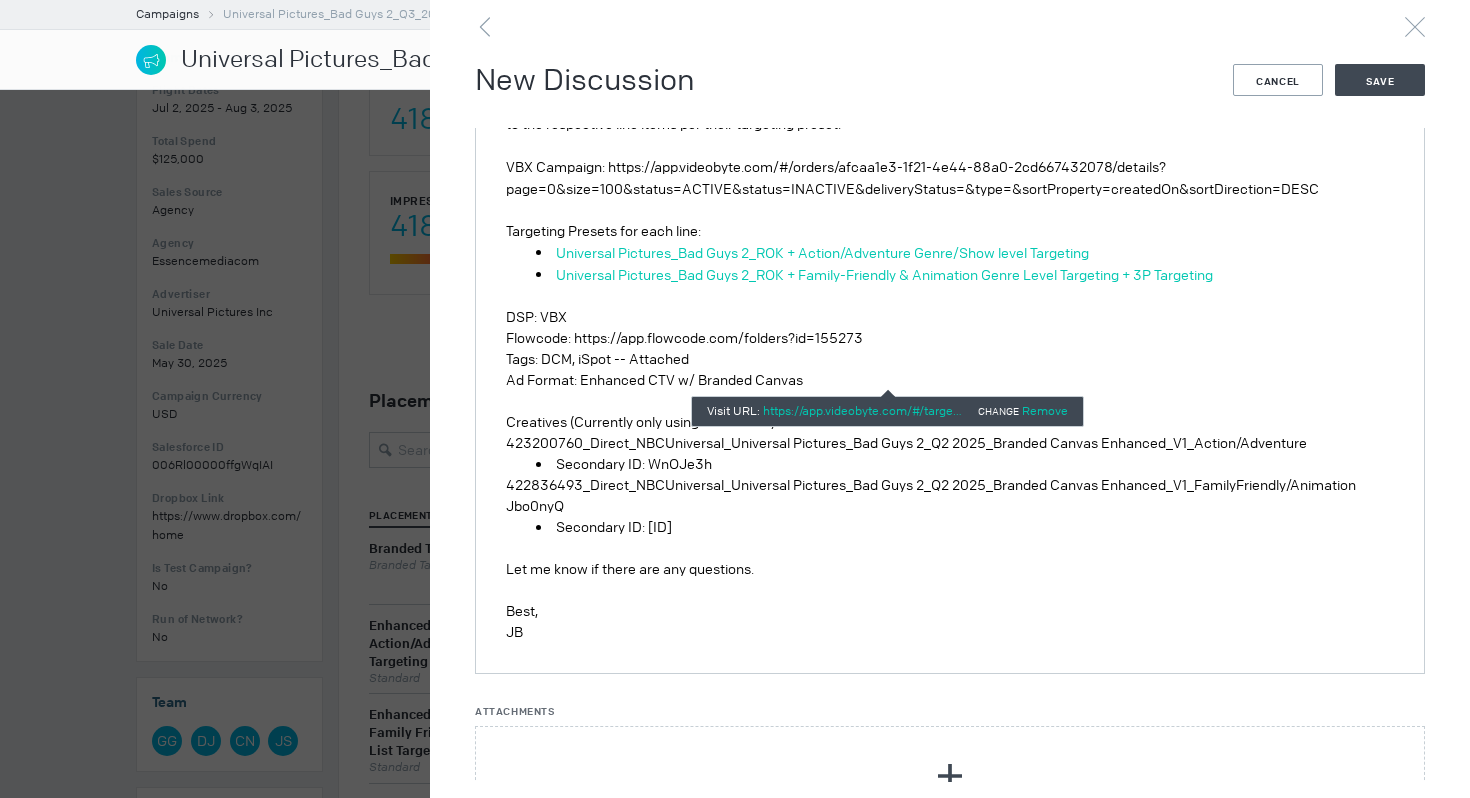 click on "Tags: DCM, iSpot -- Attached" at bounding box center (950, 359) 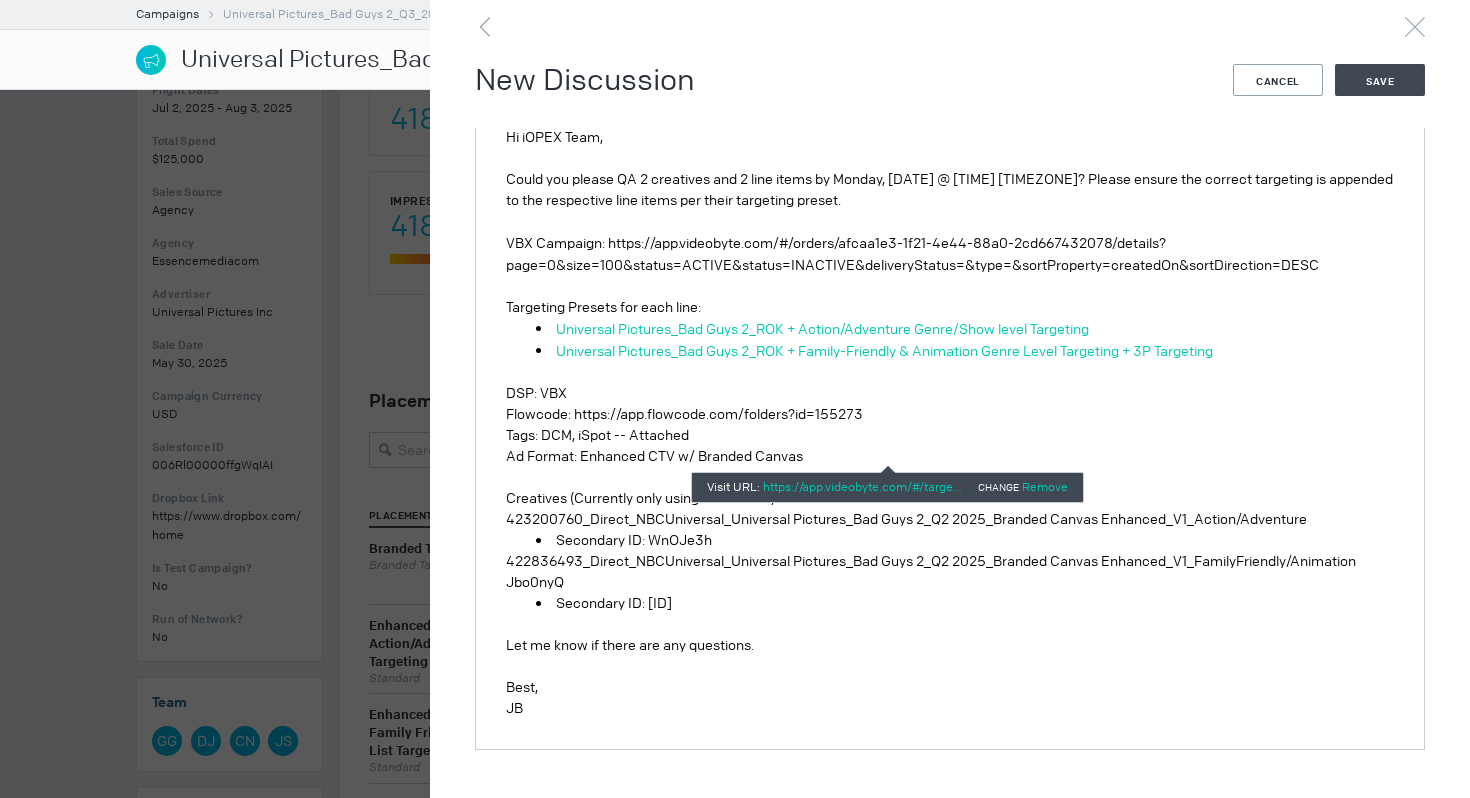 scroll, scrollTop: 0, scrollLeft: 0, axis: both 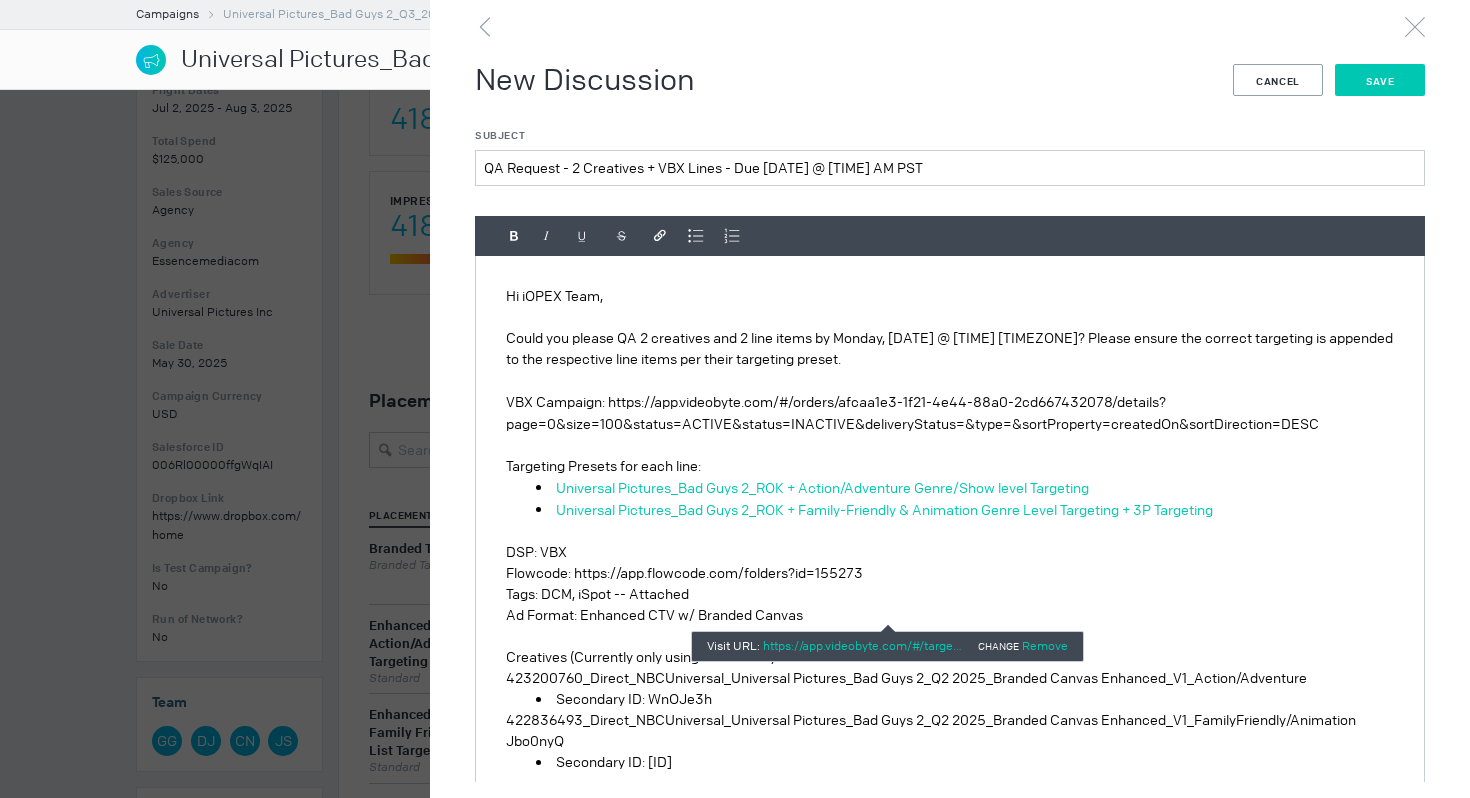 click on "Save" at bounding box center [1380, 80] 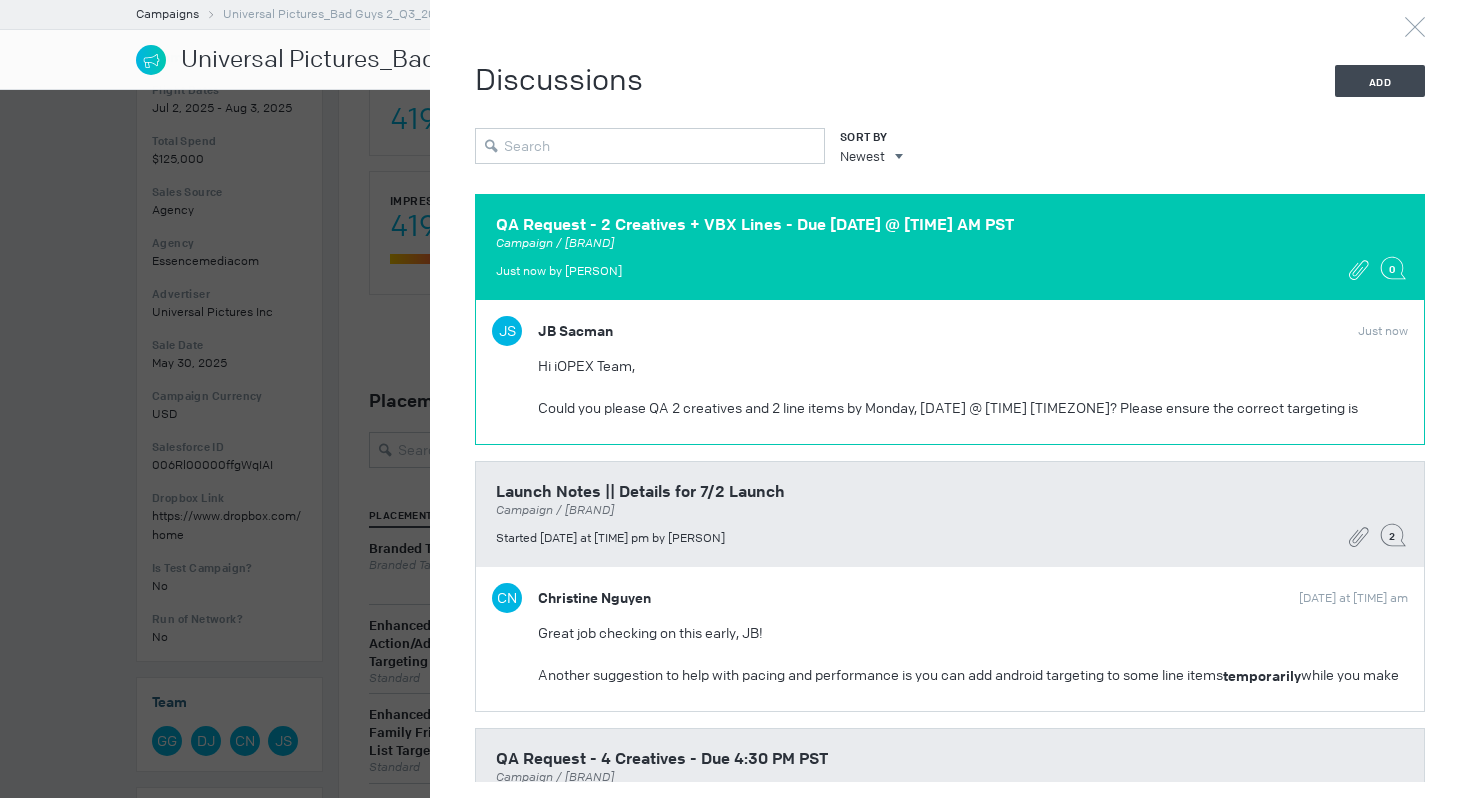 click on "Just now by [PERSON]" at bounding box center [919, 271] 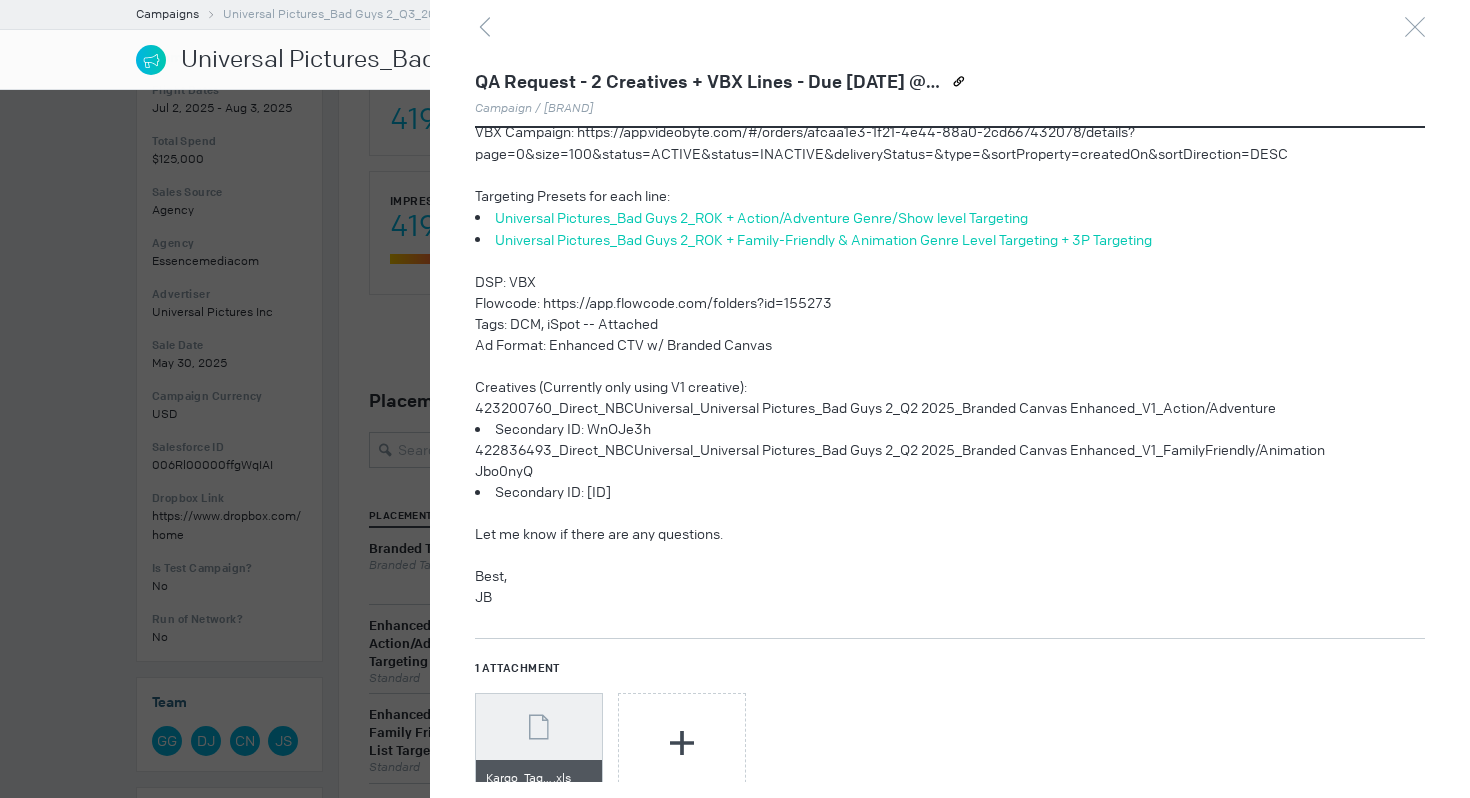 scroll, scrollTop: 0, scrollLeft: 0, axis: both 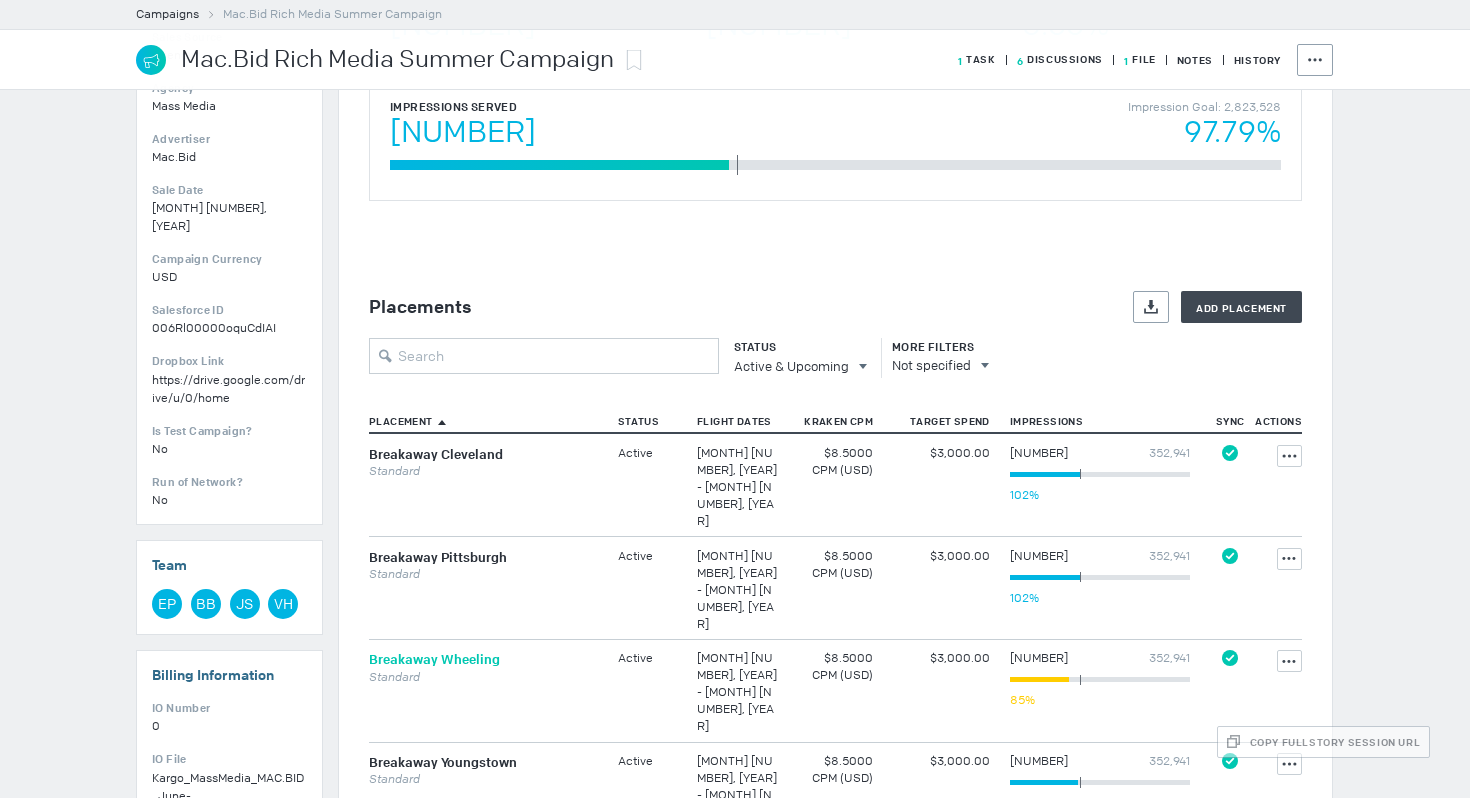 click on "Breakaway Wheeling" at bounding box center [434, 660] 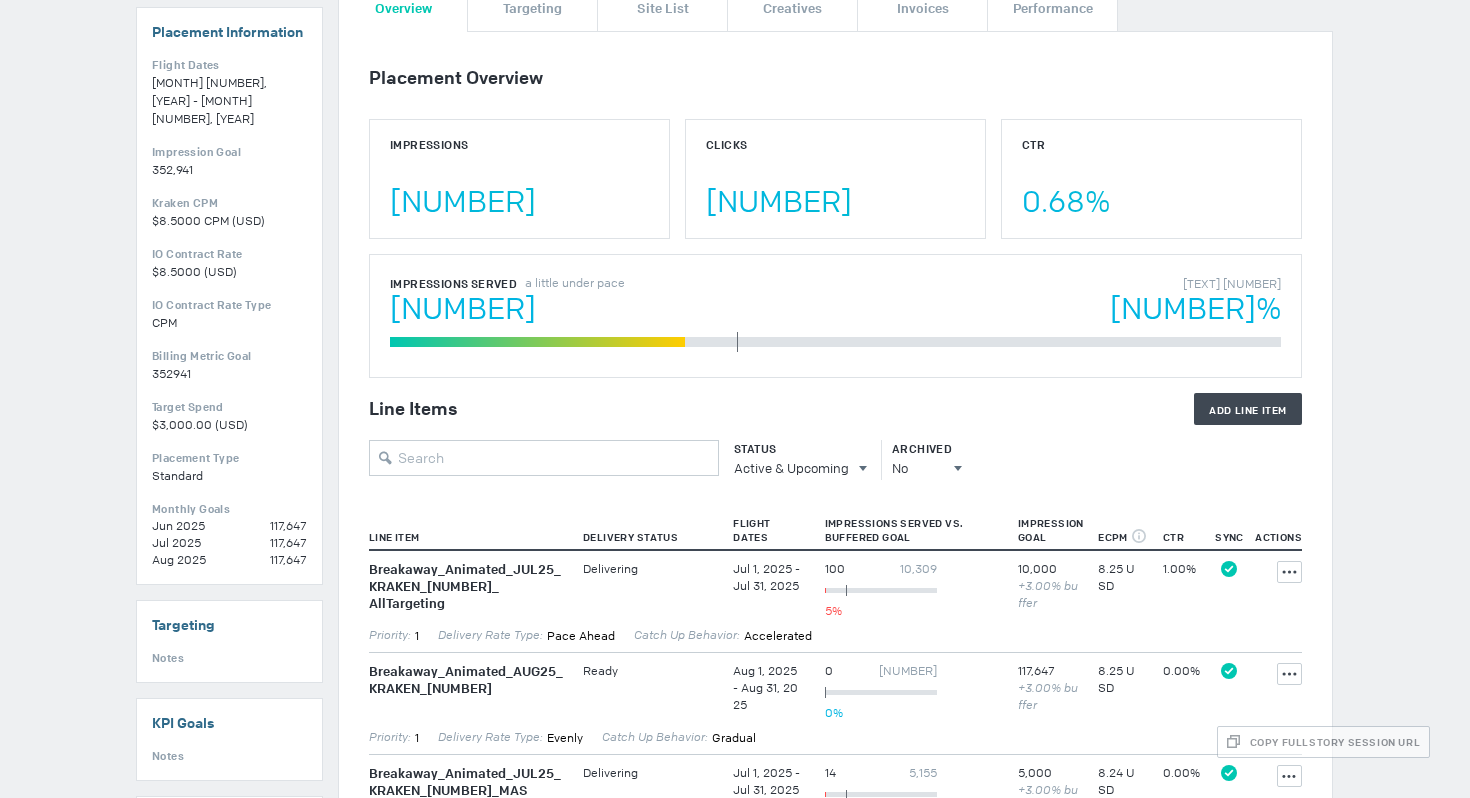 scroll, scrollTop: 0, scrollLeft: 0, axis: both 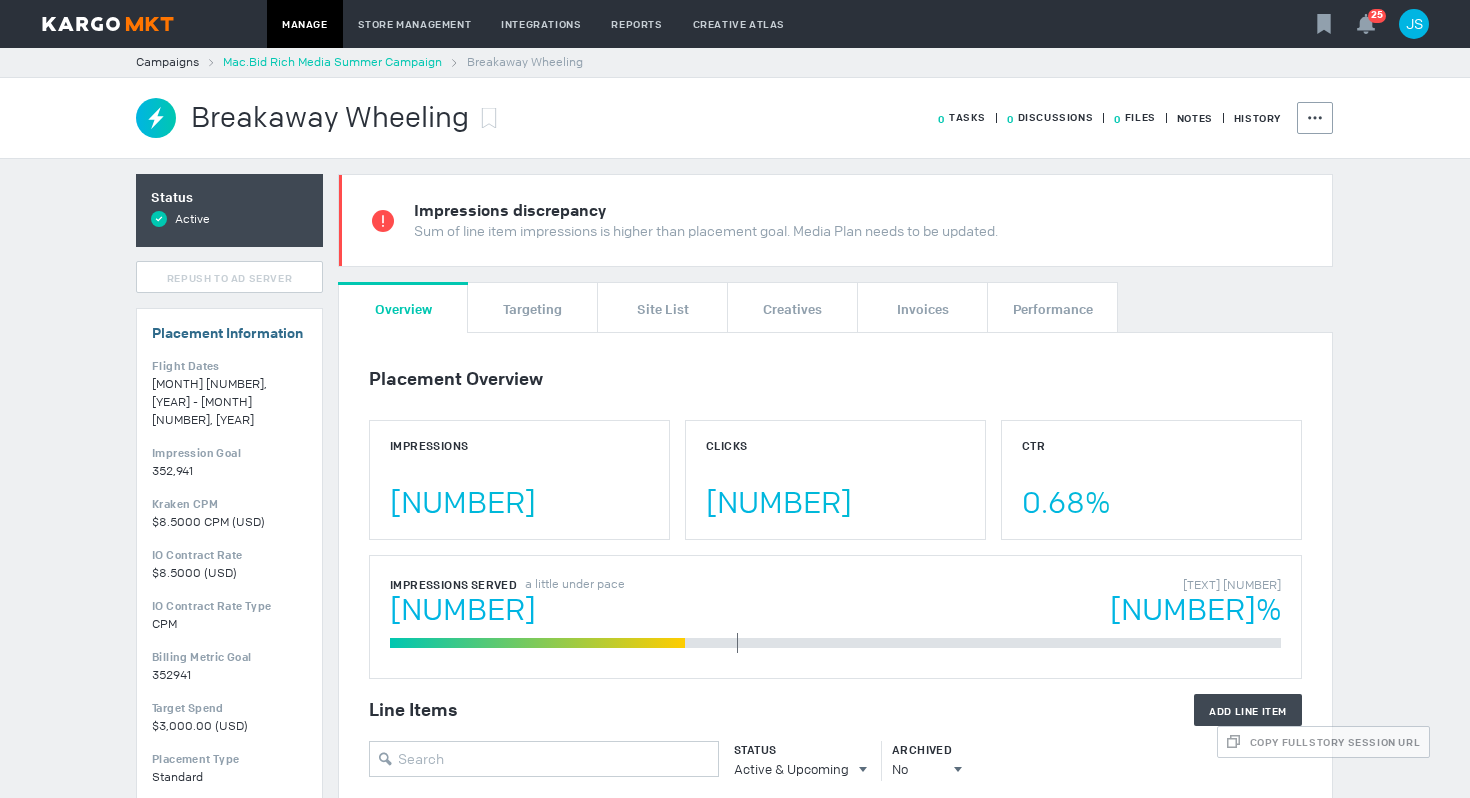 click on "Mac.Bid Rich Media Summer Campaign" at bounding box center (332, 62) 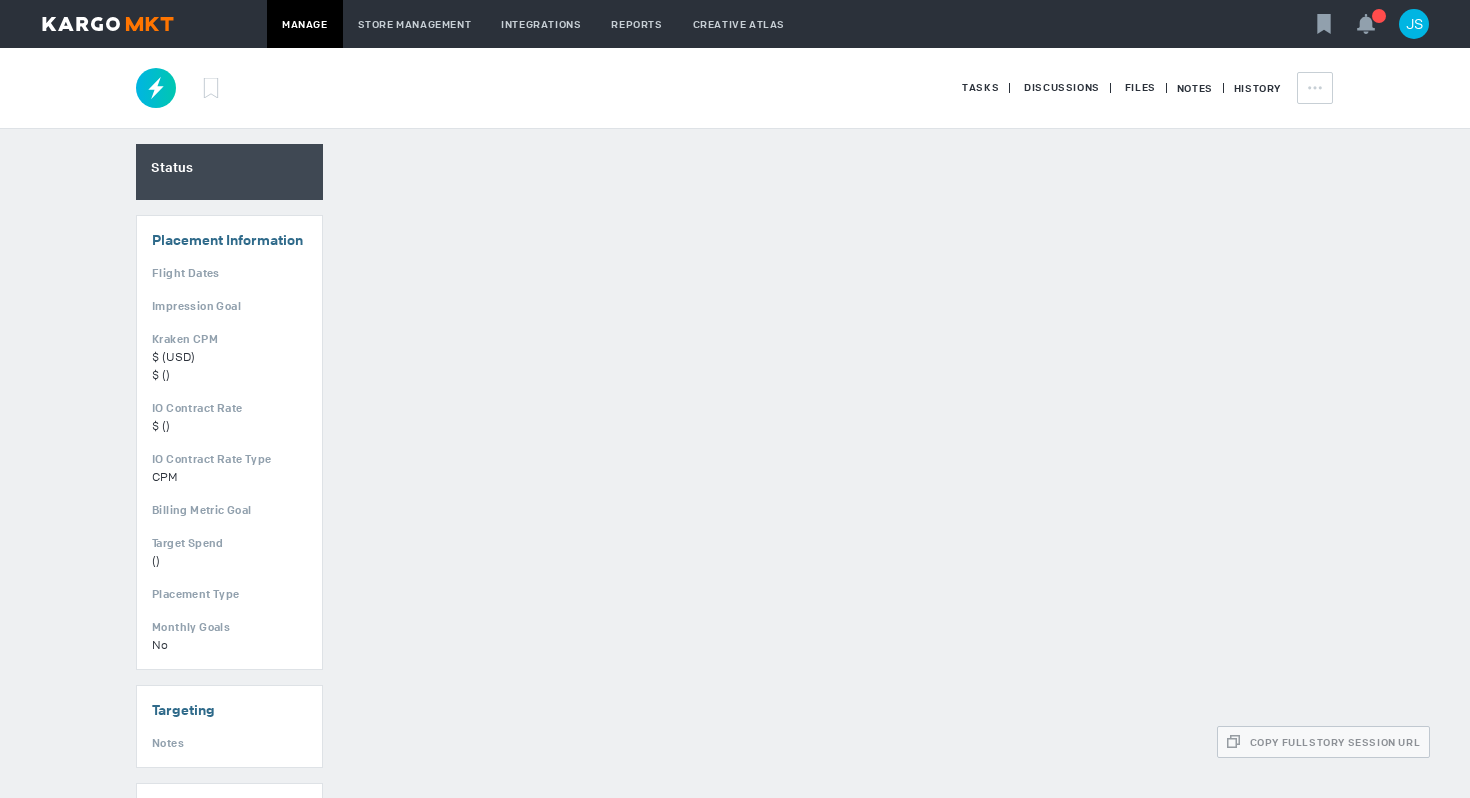 scroll, scrollTop: 0, scrollLeft: 0, axis: both 